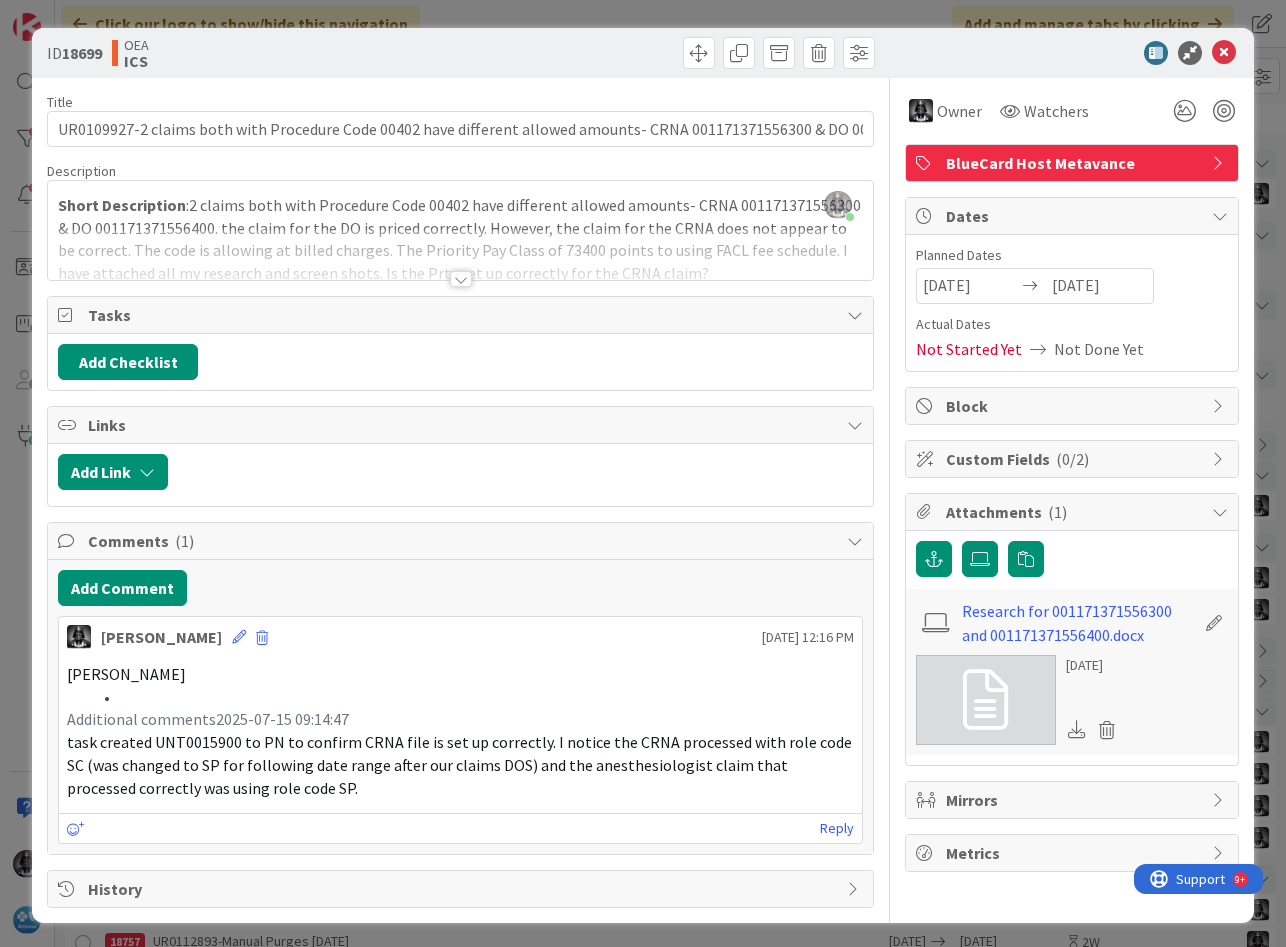 scroll, scrollTop: 0, scrollLeft: 0, axis: both 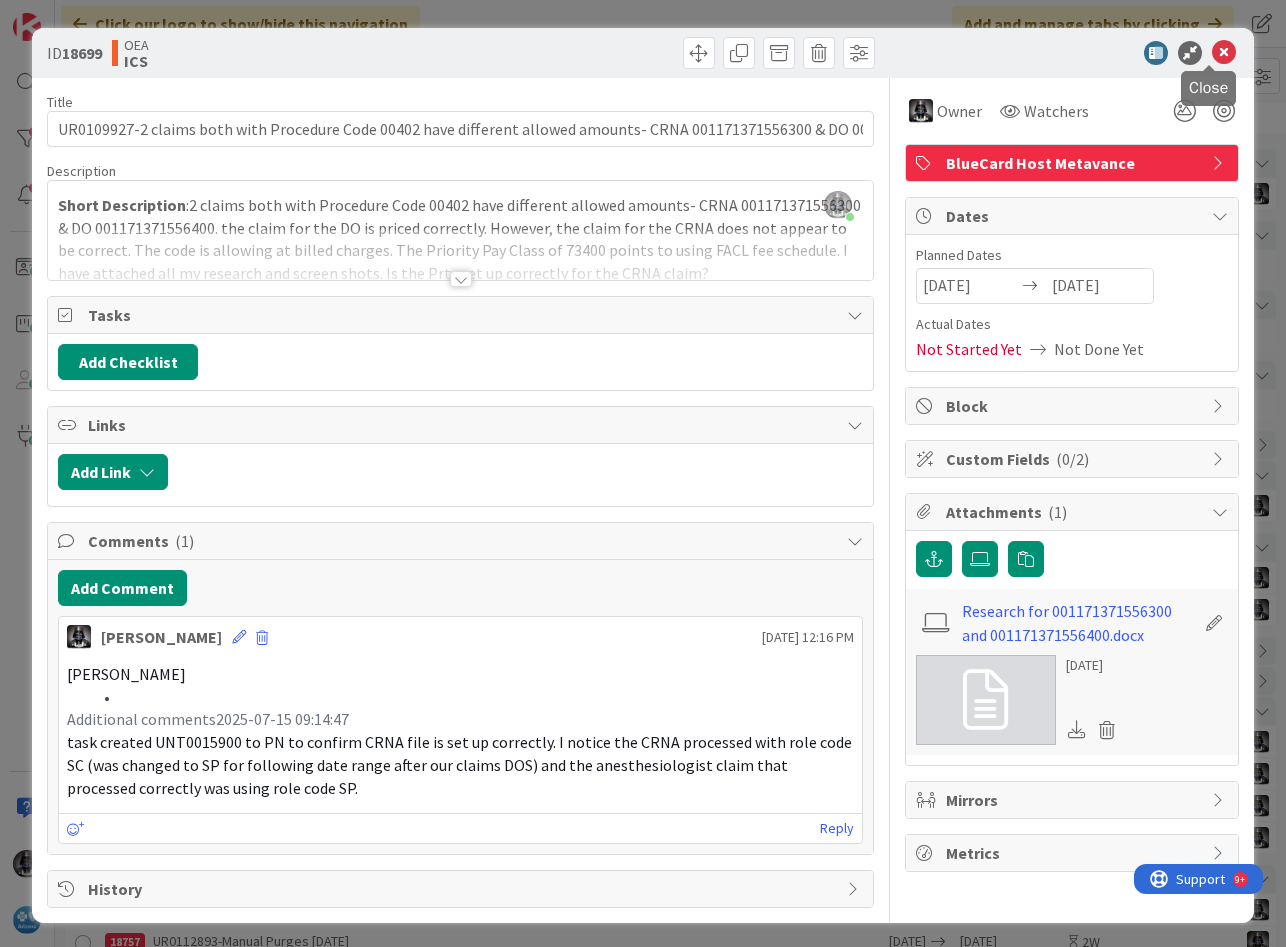 click at bounding box center [1224, 53] 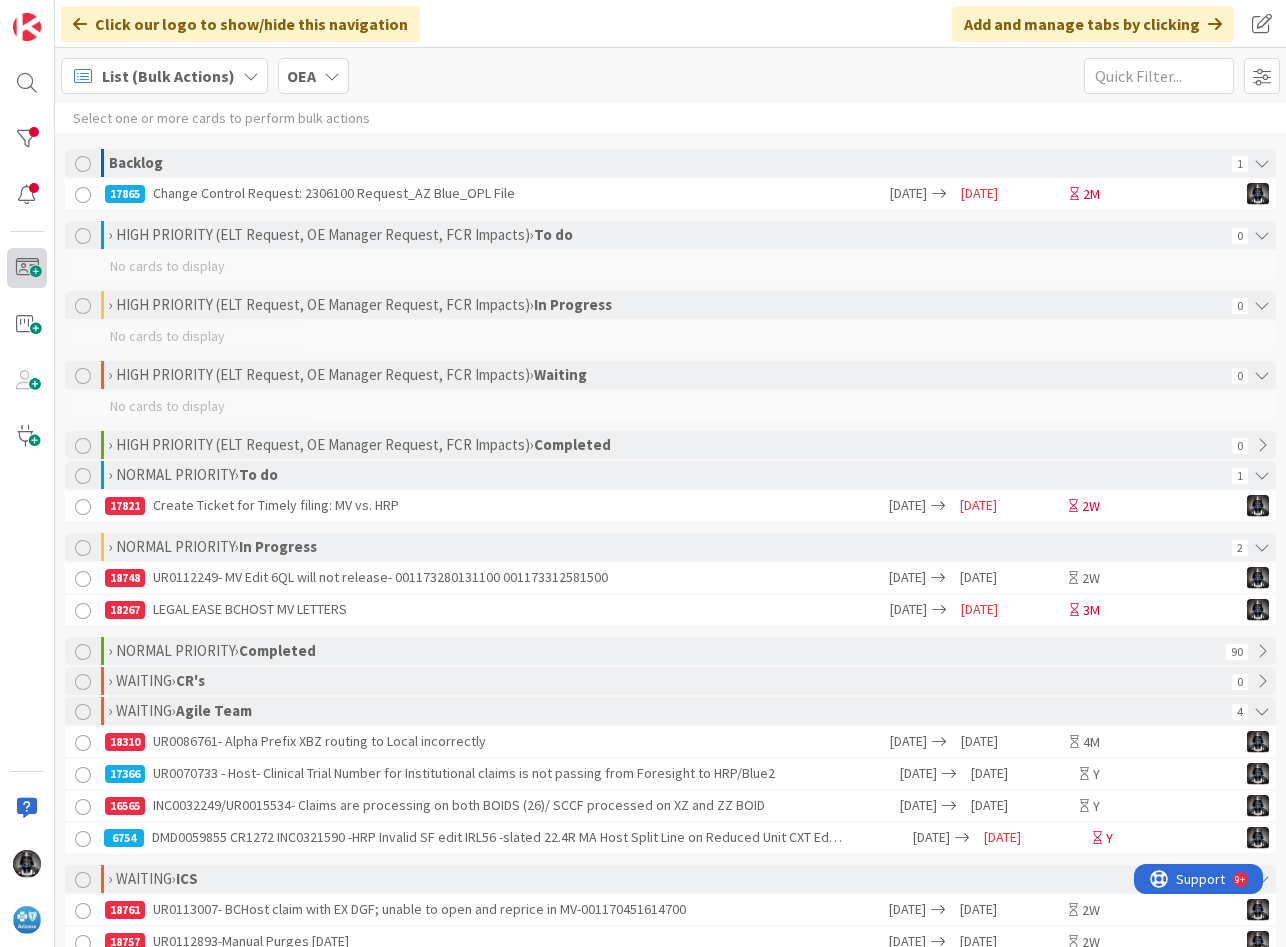 scroll, scrollTop: 0, scrollLeft: 0, axis: both 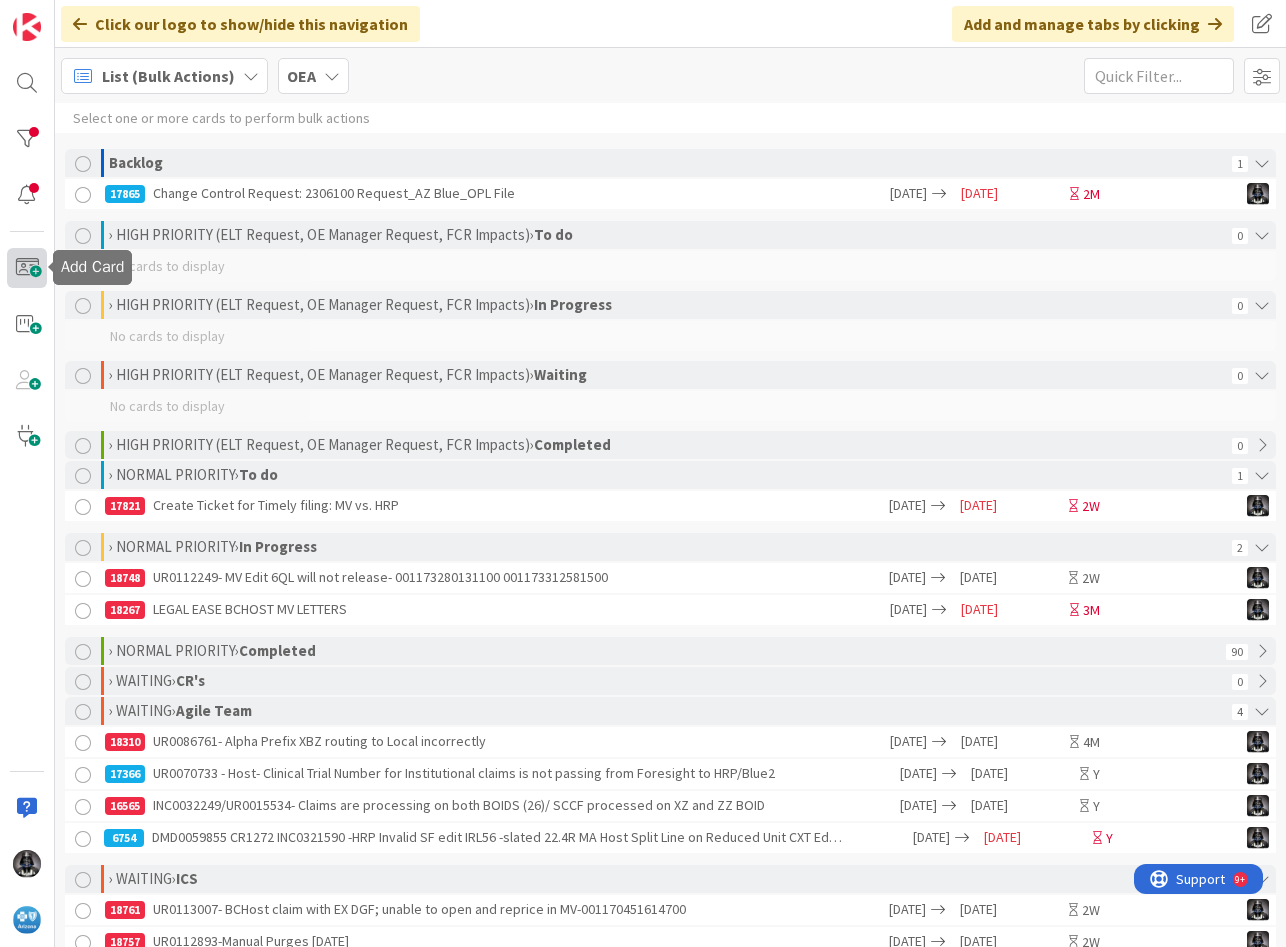 click at bounding box center [27, 268] 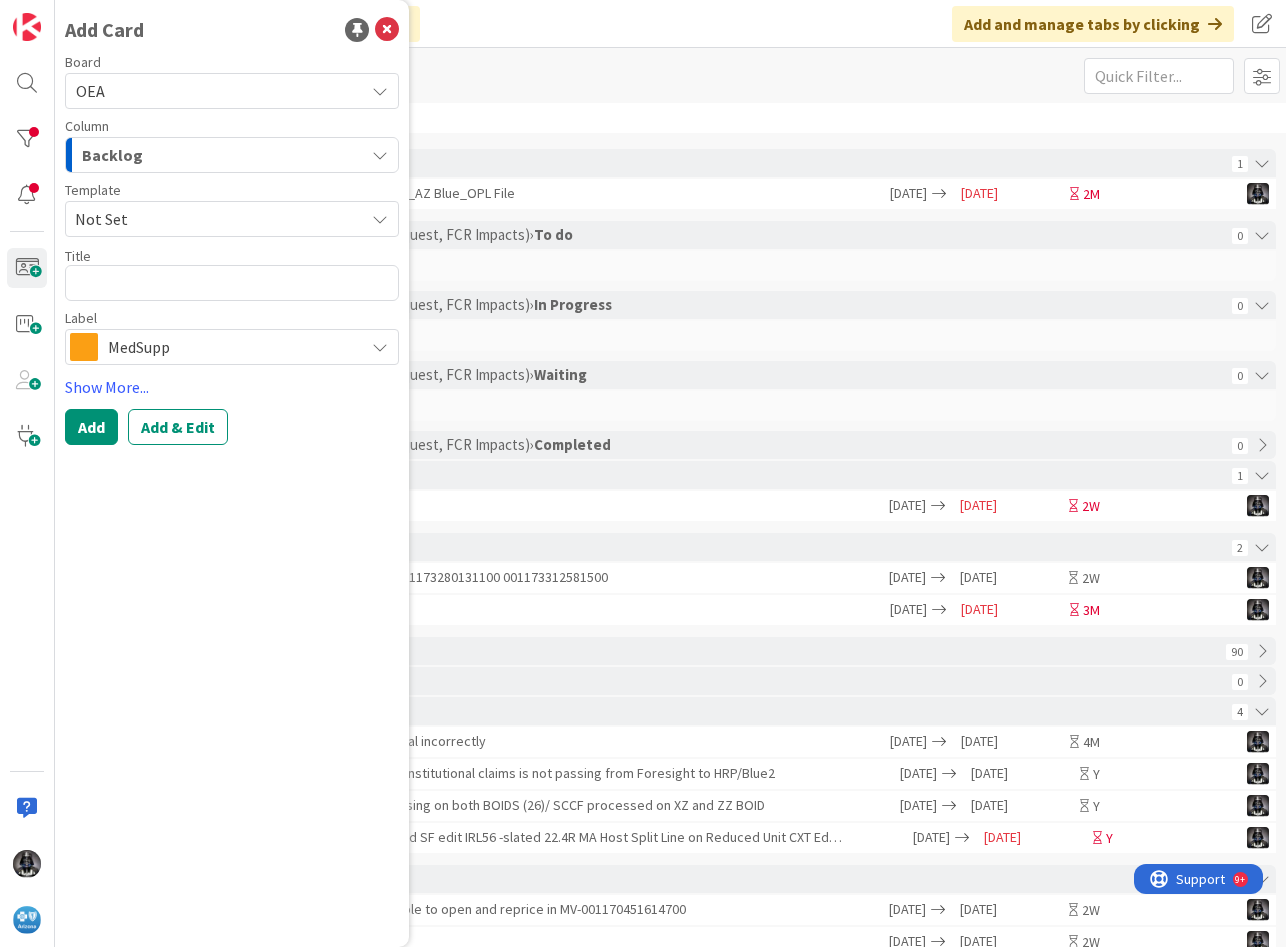 click at bounding box center (380, 155) 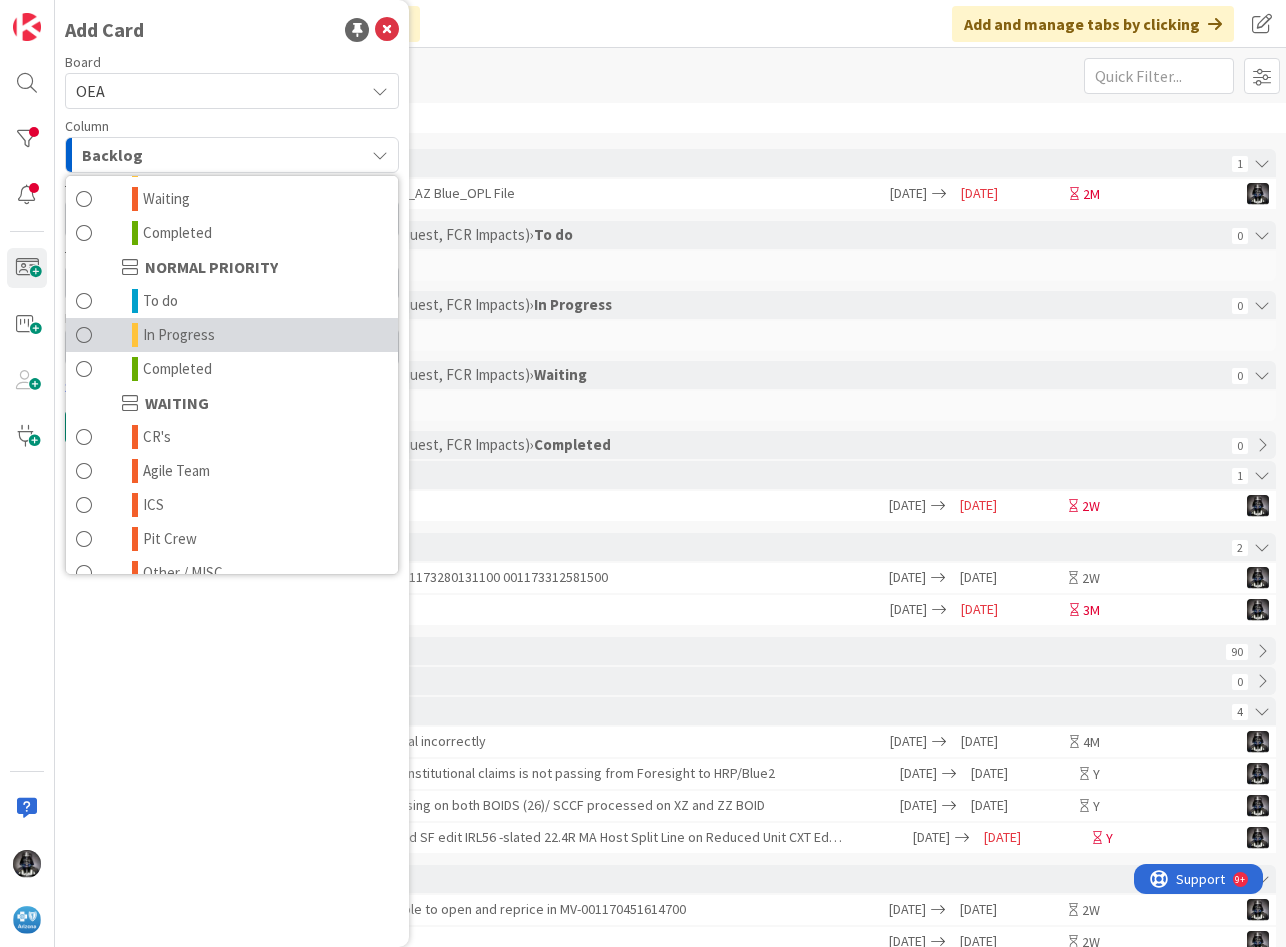 scroll, scrollTop: 196, scrollLeft: 0, axis: vertical 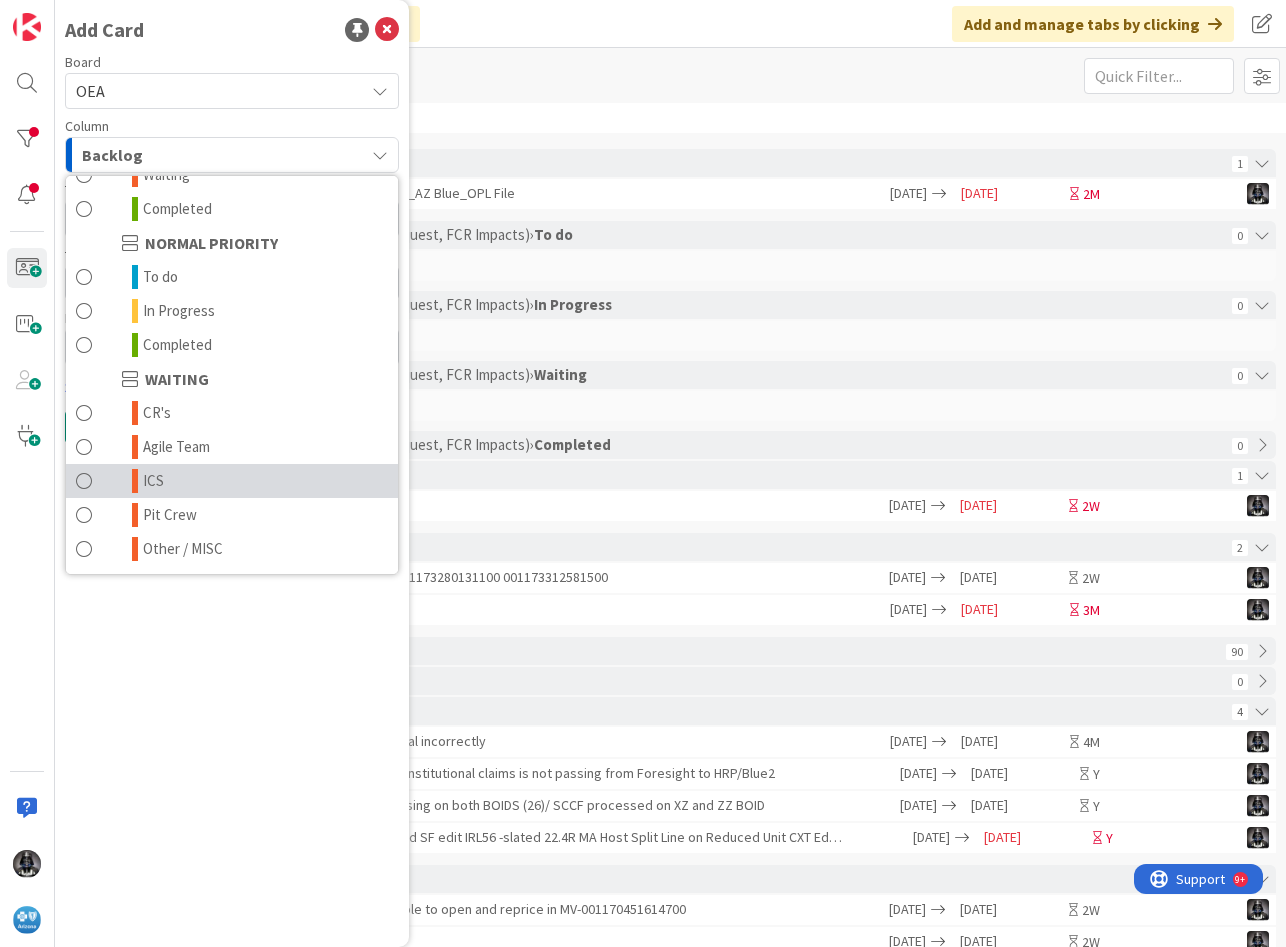 click on "ICS" at bounding box center [232, 481] 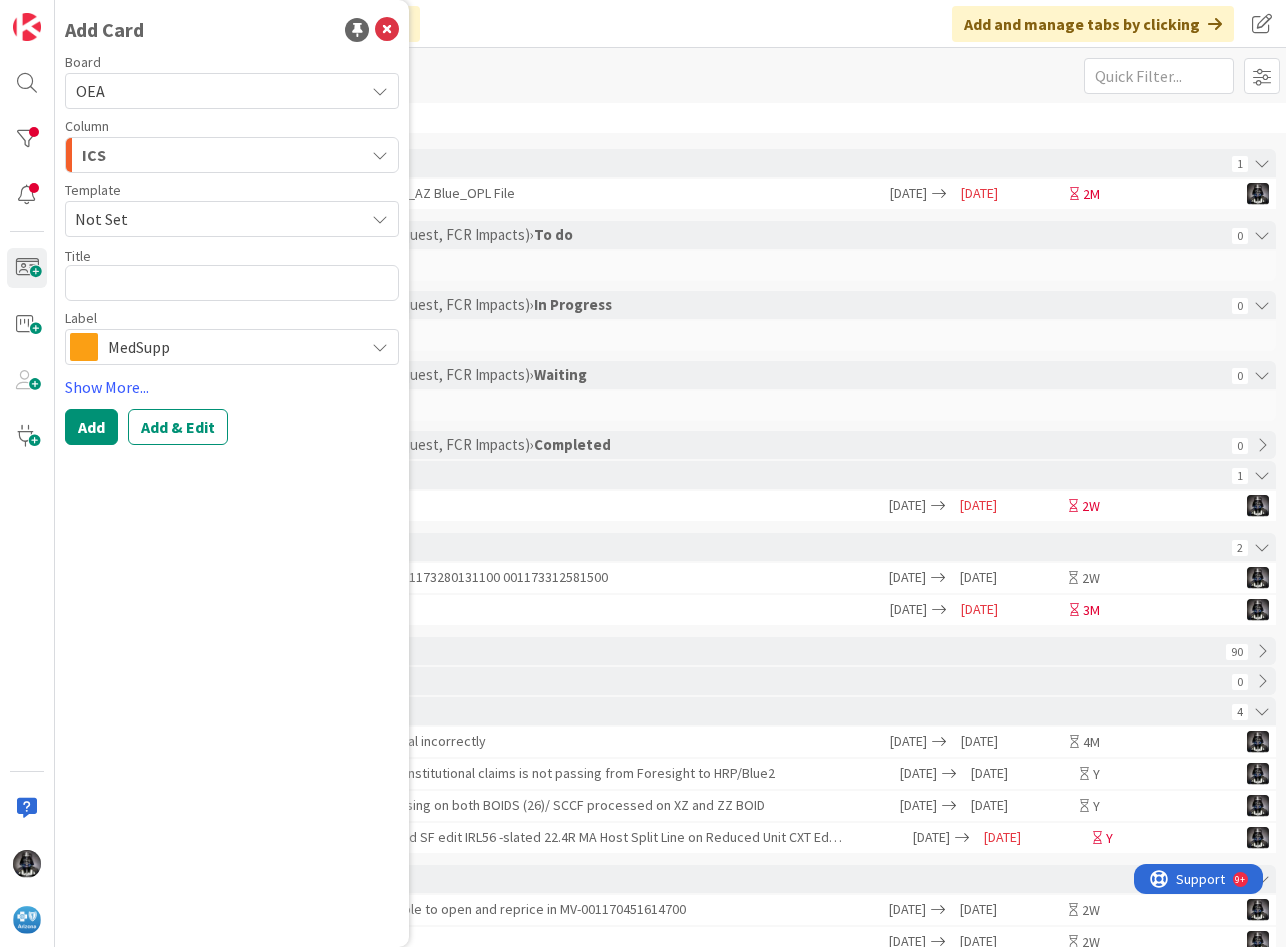 click at bounding box center (380, 347) 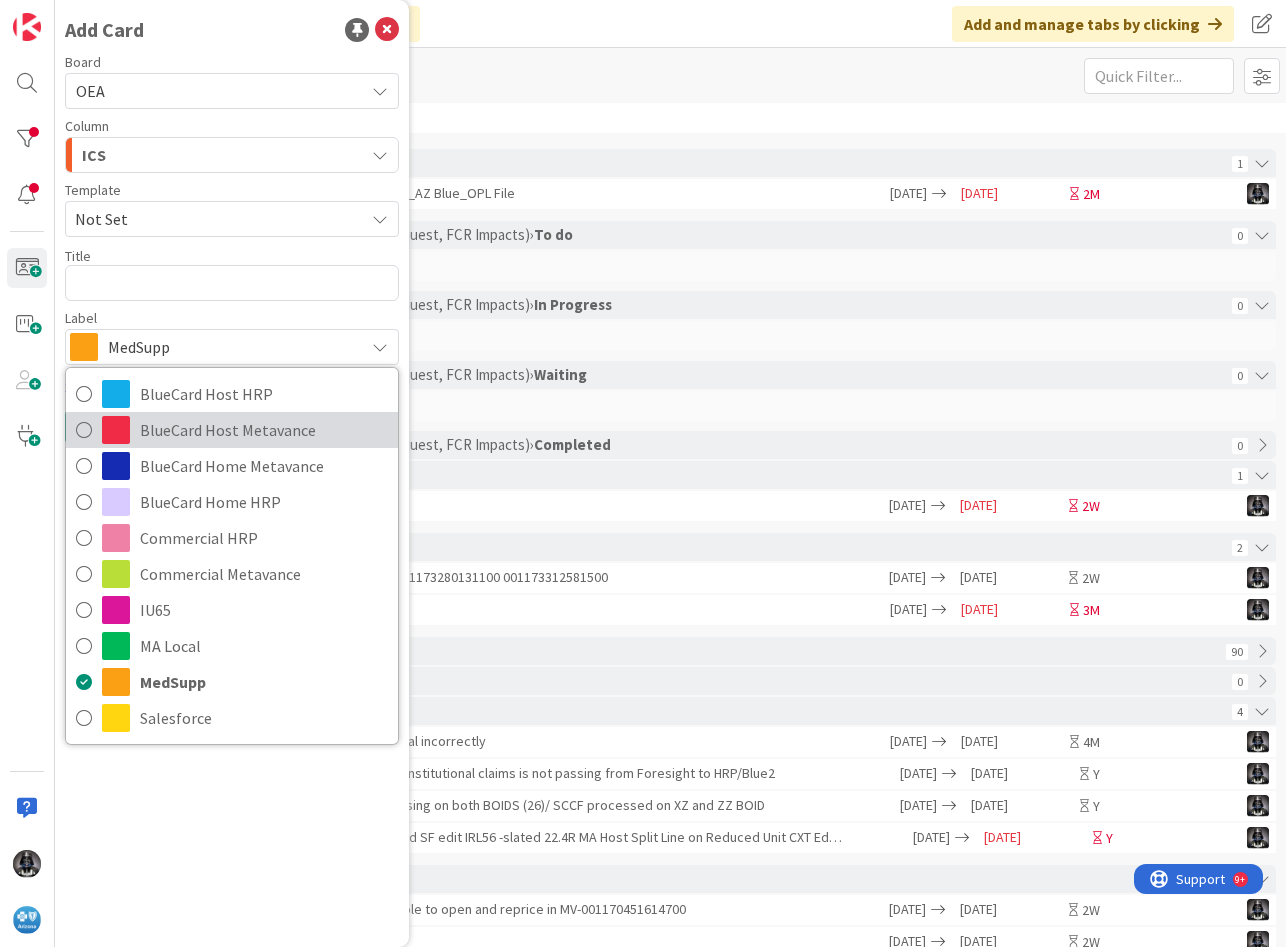 click on "BlueCard Host Metavance" at bounding box center [264, 430] 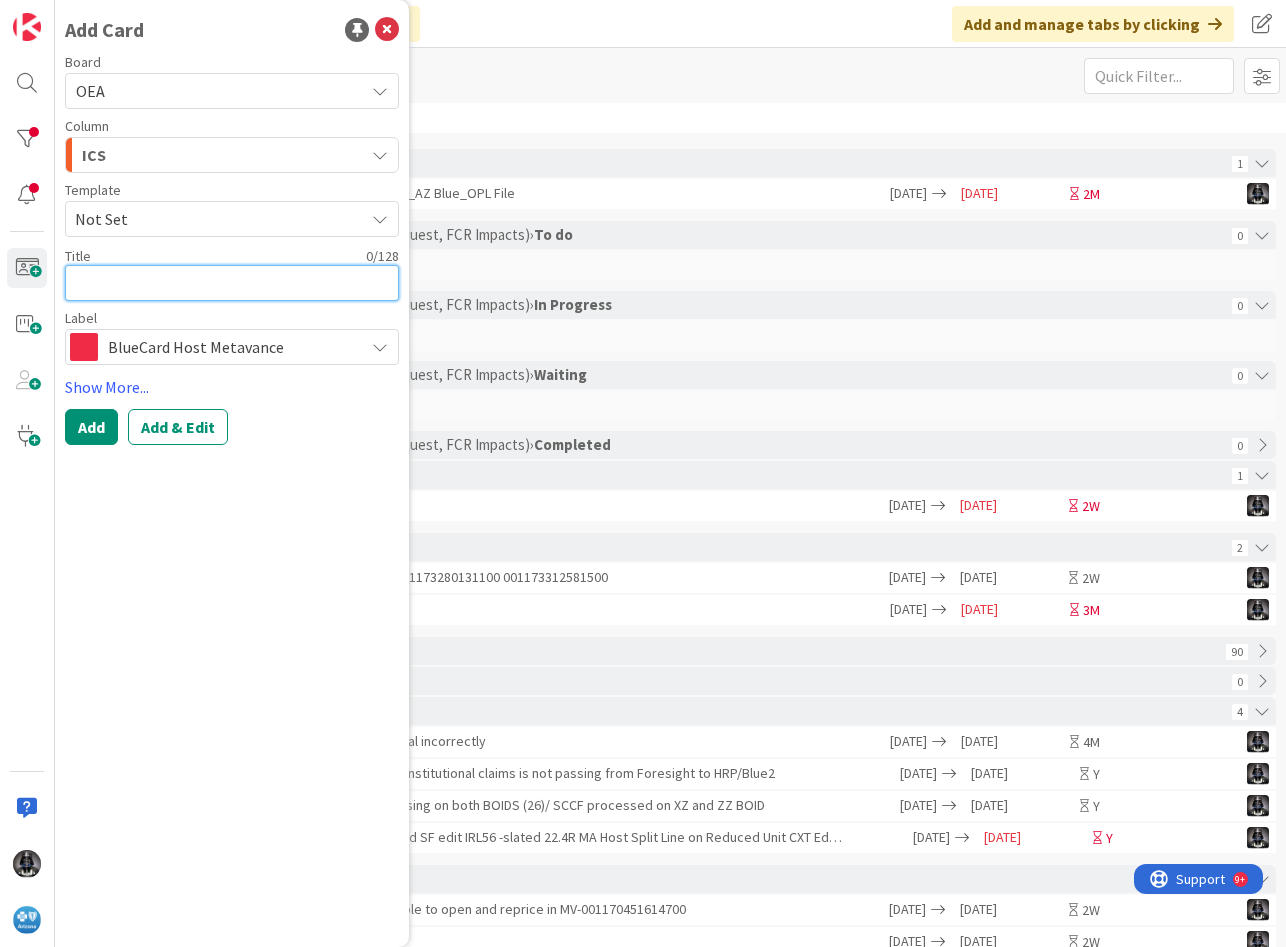 click at bounding box center (232, 283) 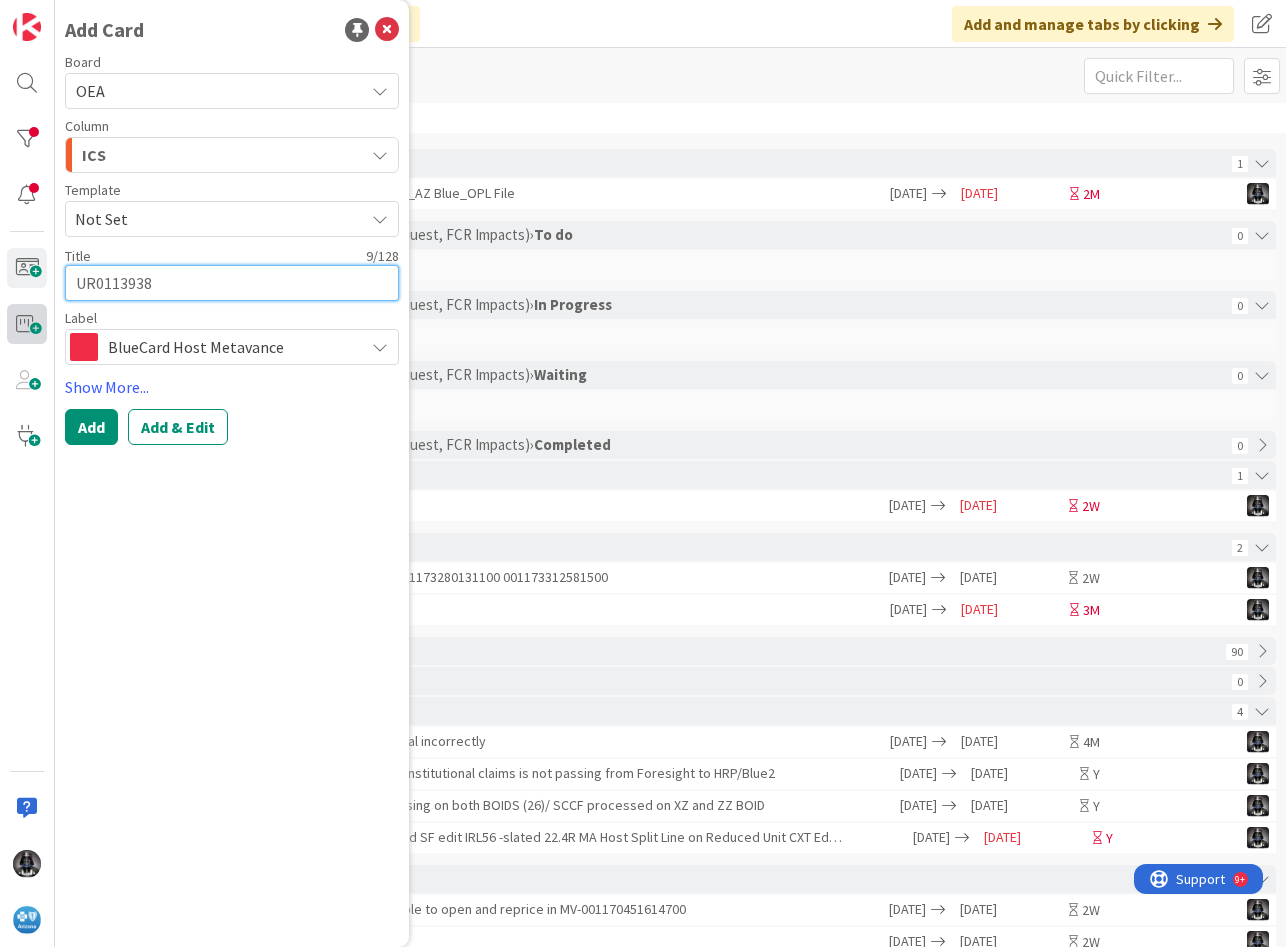 type on "UR0113938" 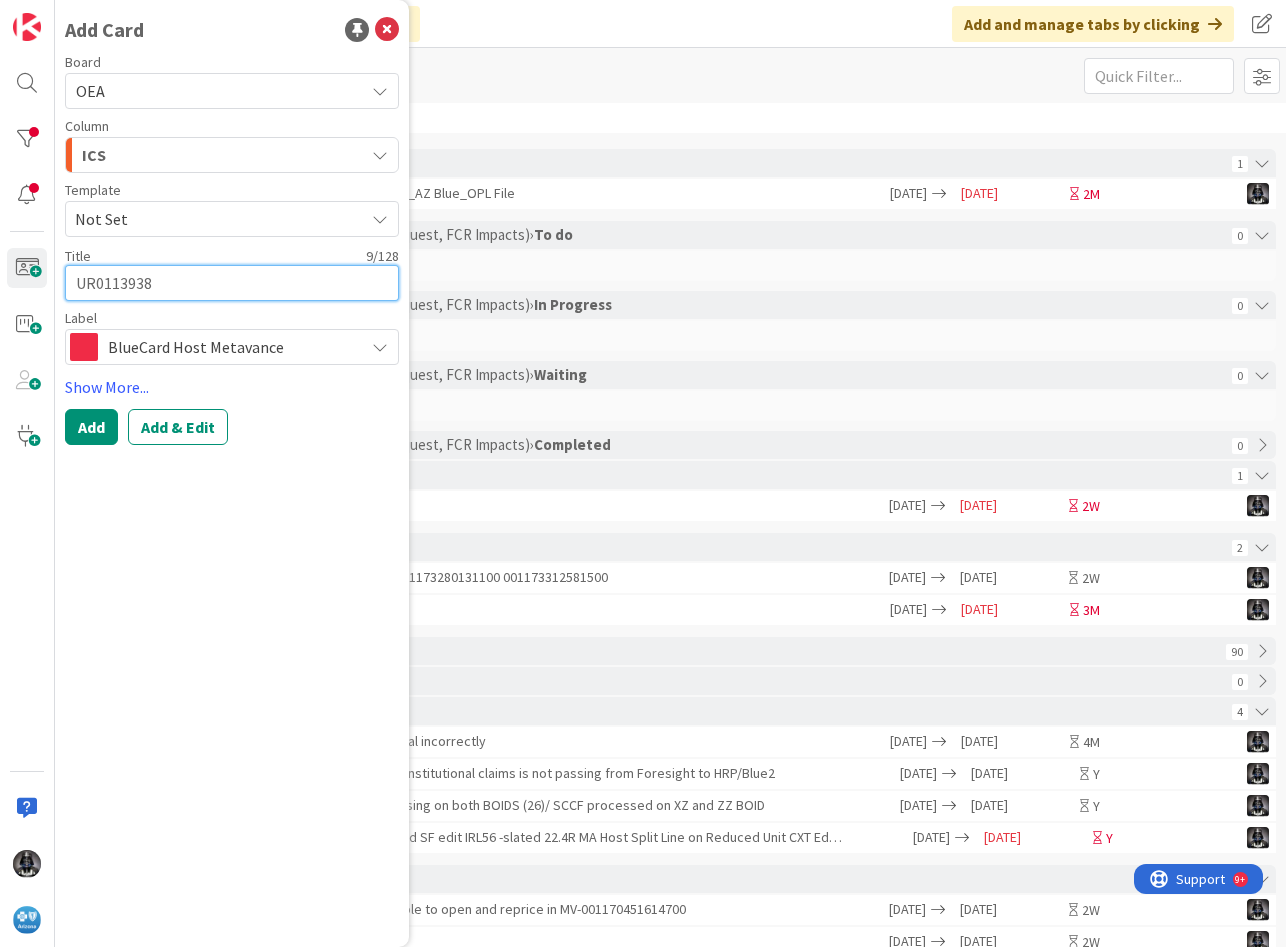 click on "UR0113938" at bounding box center [232, 283] 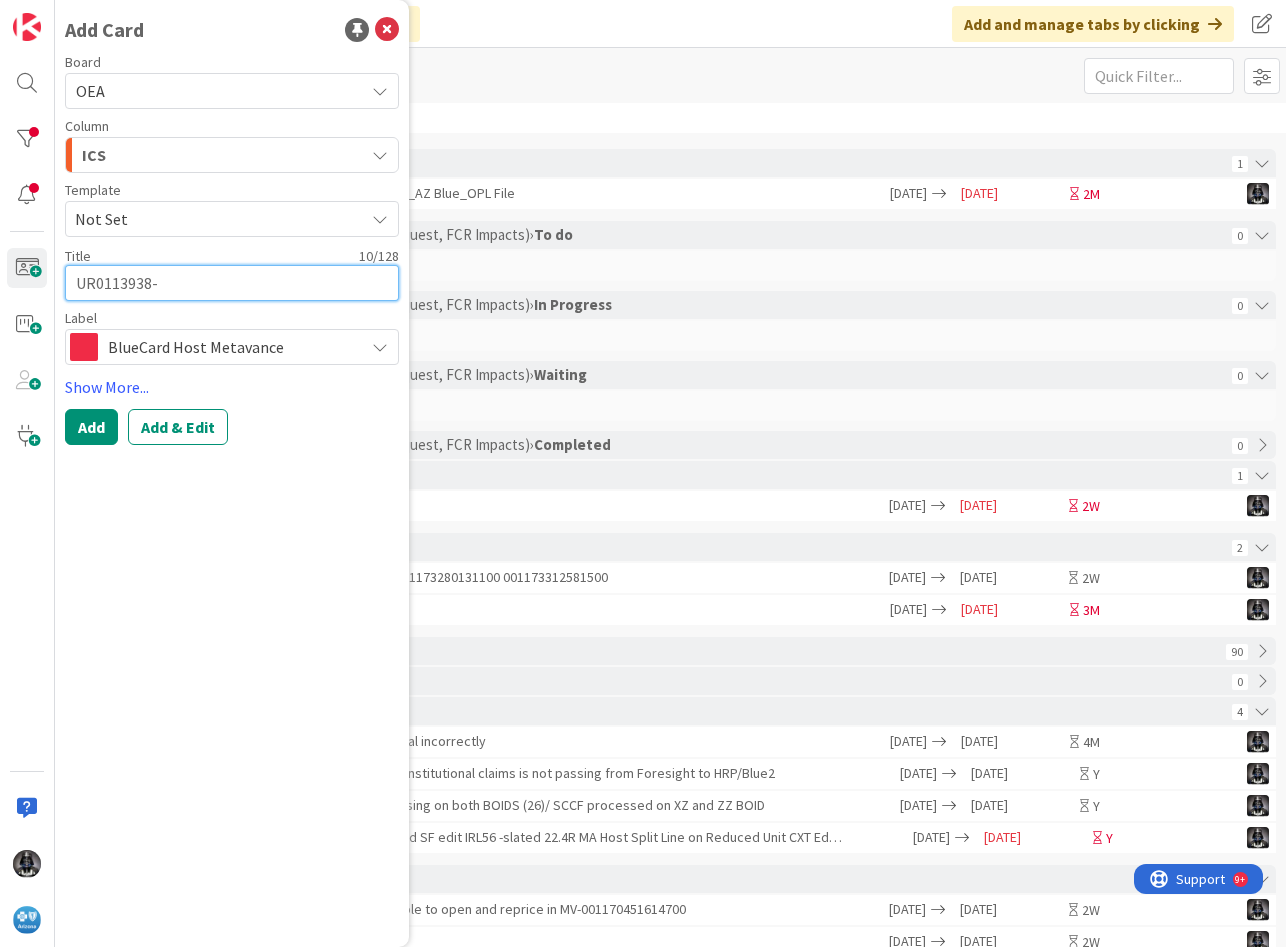 paste on "53020211002343800 Adjustment Responded to but still showing on DataNet Reporting" 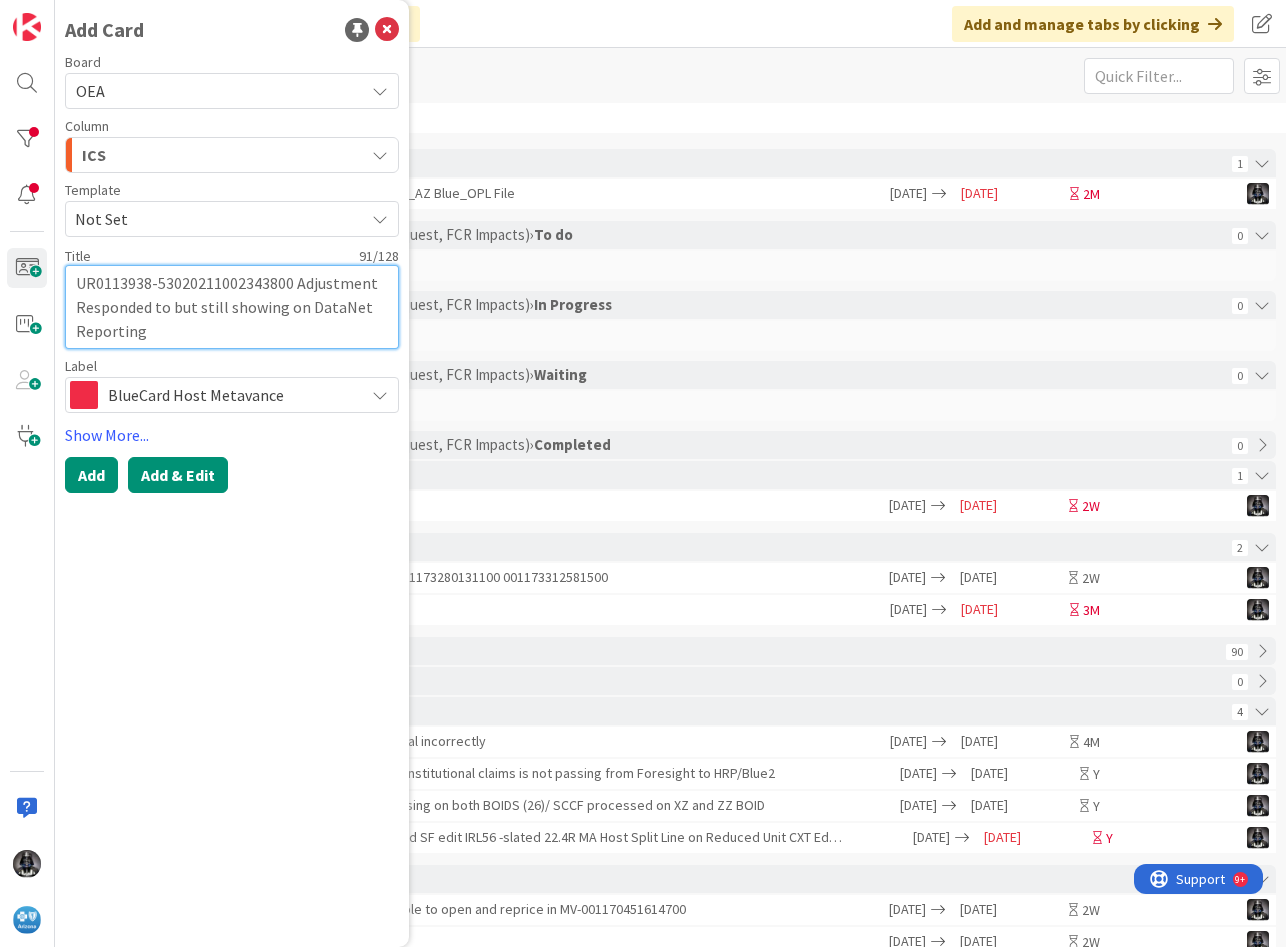 type on "UR0113938-53020211002343800 Adjustment Responded to but still showing on DataNet Reporting" 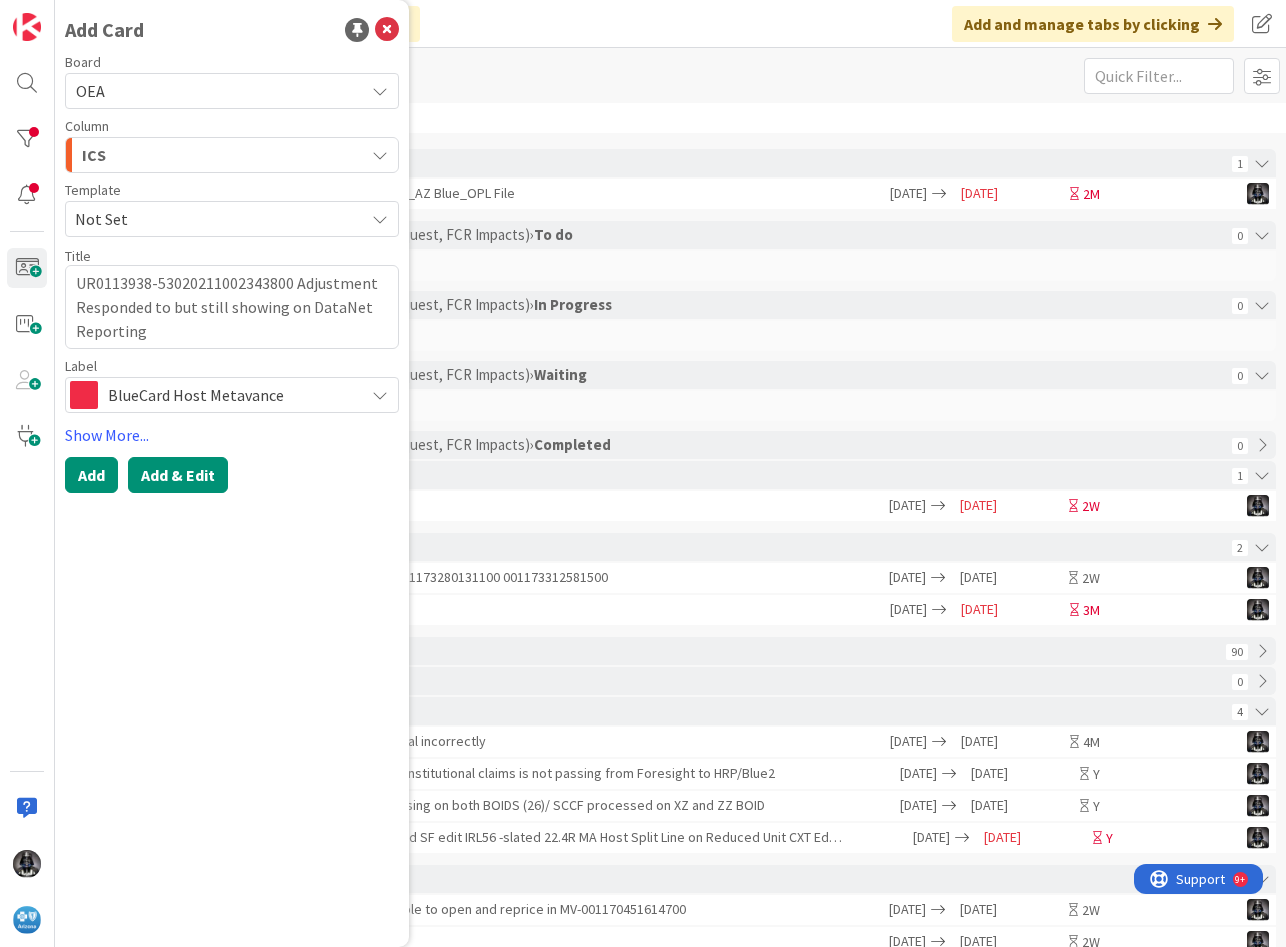 click on "Add & Edit" at bounding box center [178, 475] 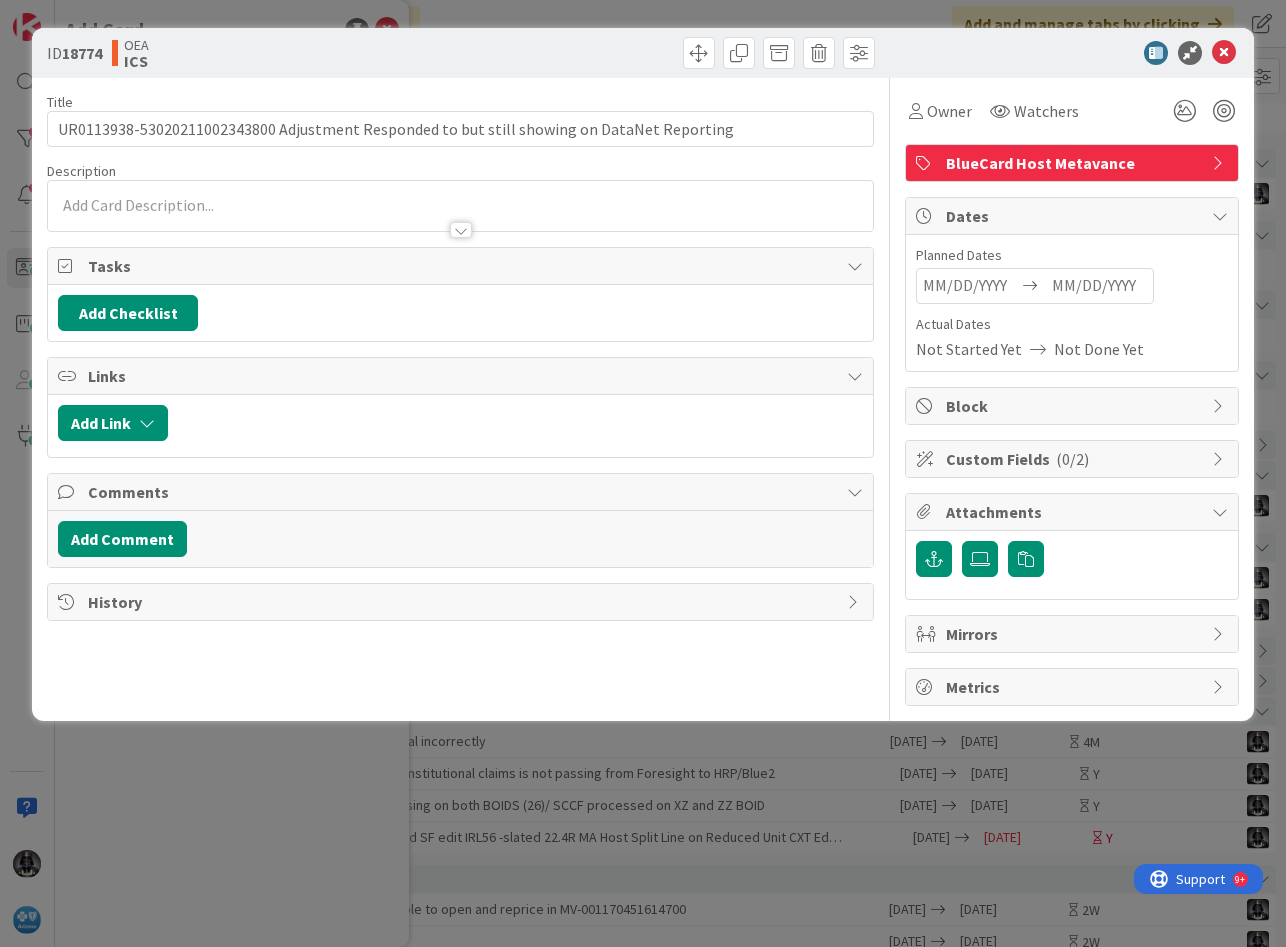 scroll, scrollTop: 0, scrollLeft: 0, axis: both 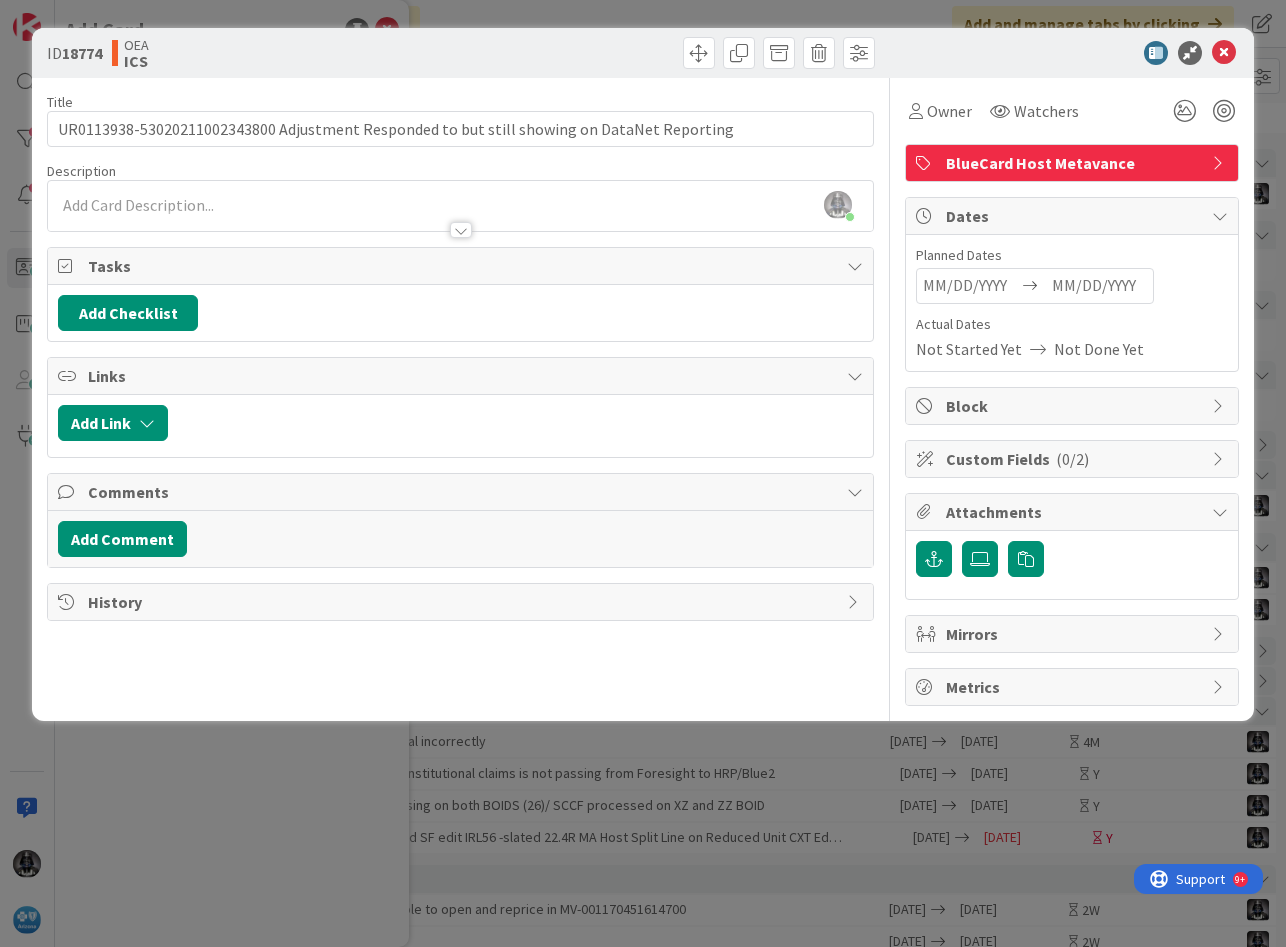 click on "[PERSON_NAME] just joined" at bounding box center [460, 206] 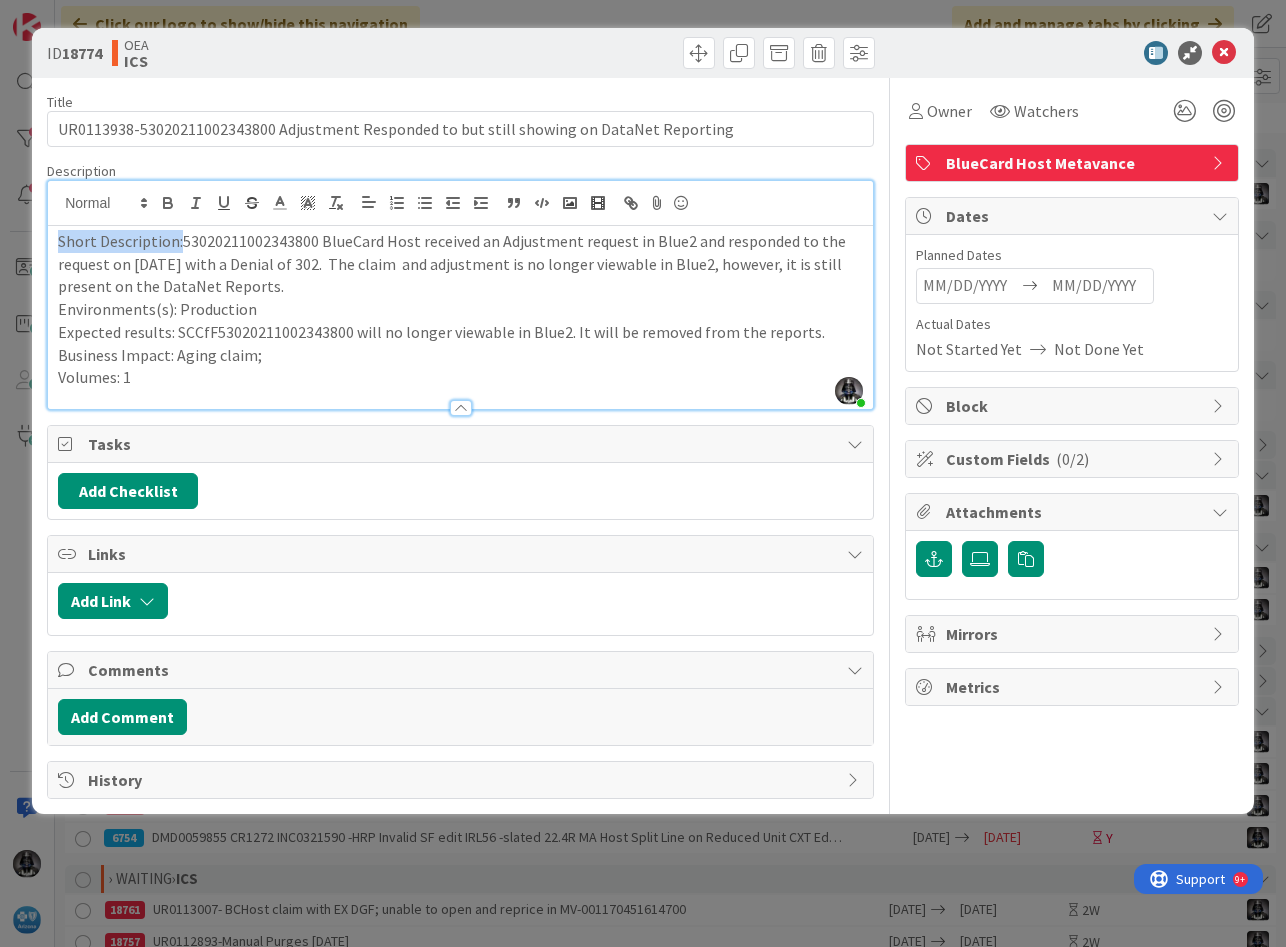 drag, startPoint x: 176, startPoint y: 243, endPoint x: 5, endPoint y: 245, distance: 171.01169 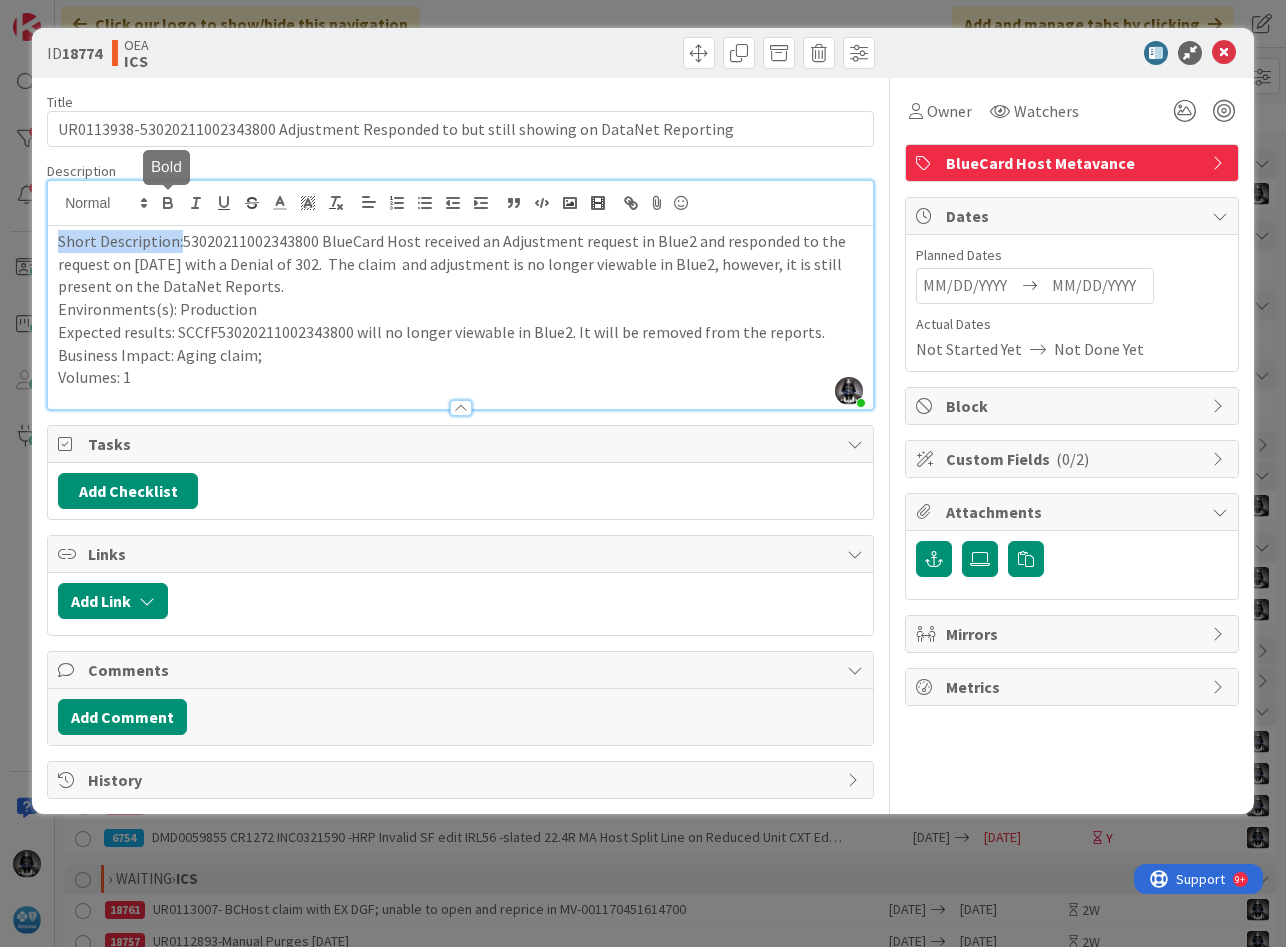 click 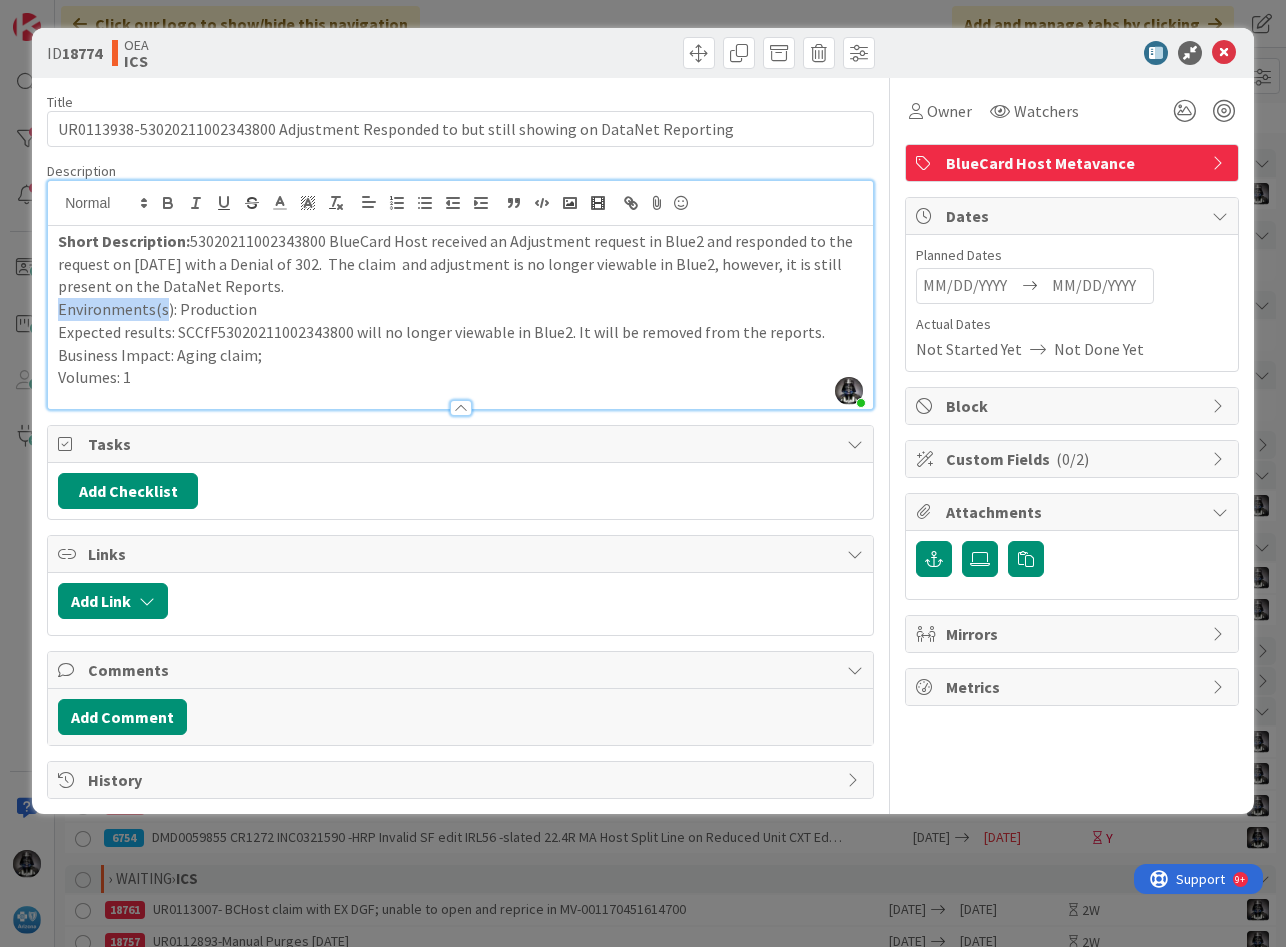 drag, startPoint x: 164, startPoint y: 313, endPoint x: -1, endPoint y: 309, distance: 165.04848 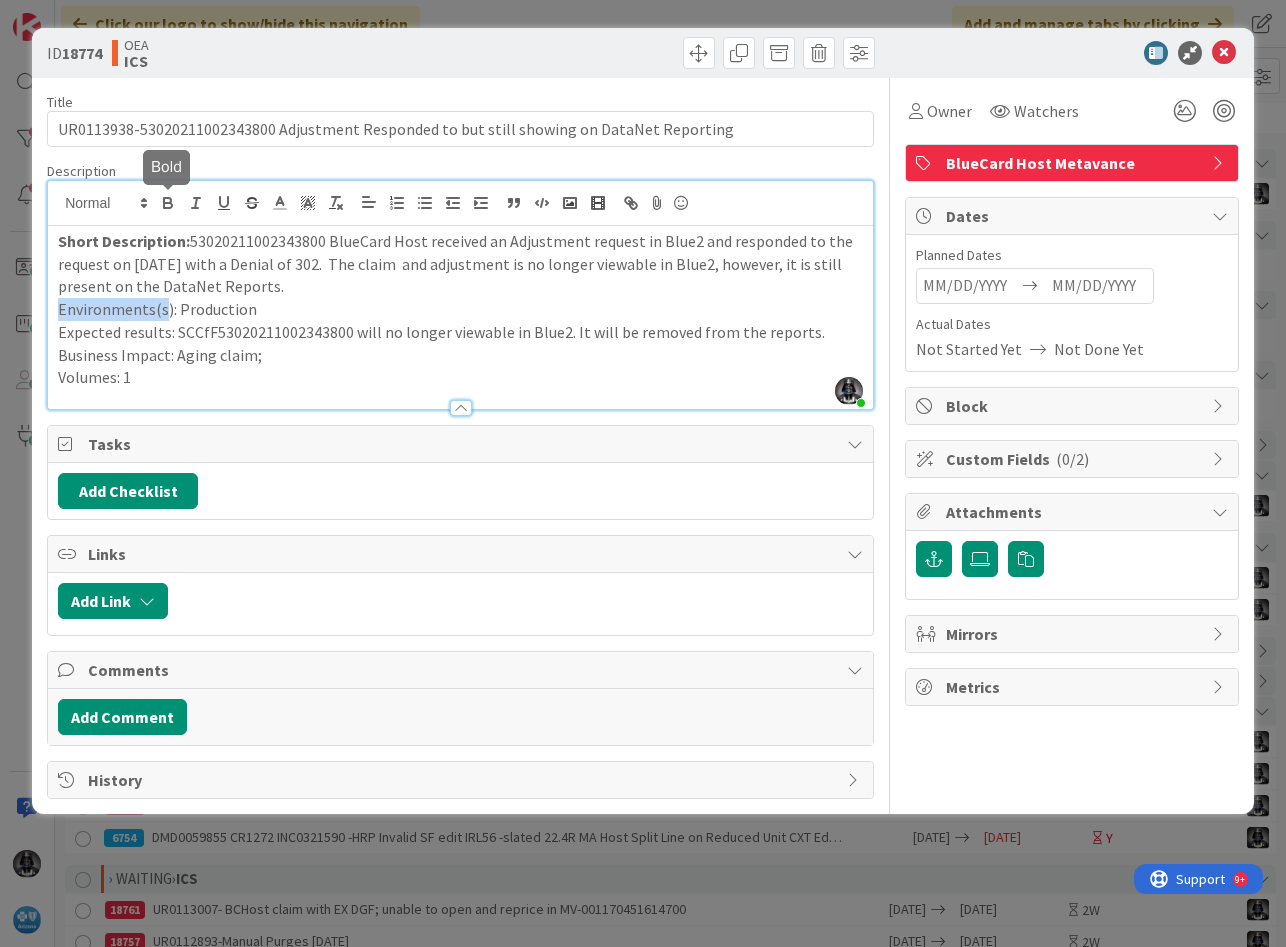 click 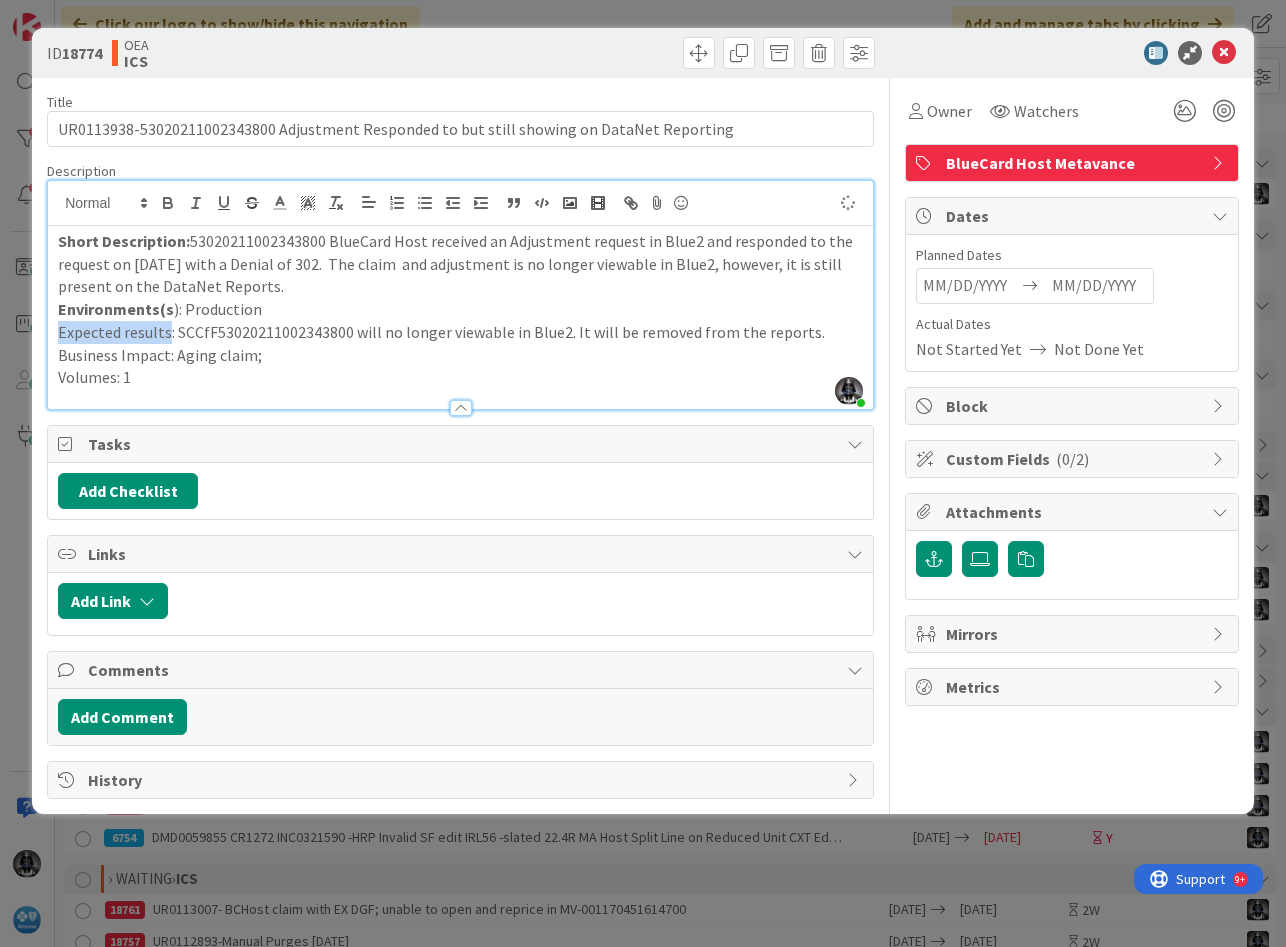 drag, startPoint x: 168, startPoint y: 336, endPoint x: 14, endPoint y: 340, distance: 154.05194 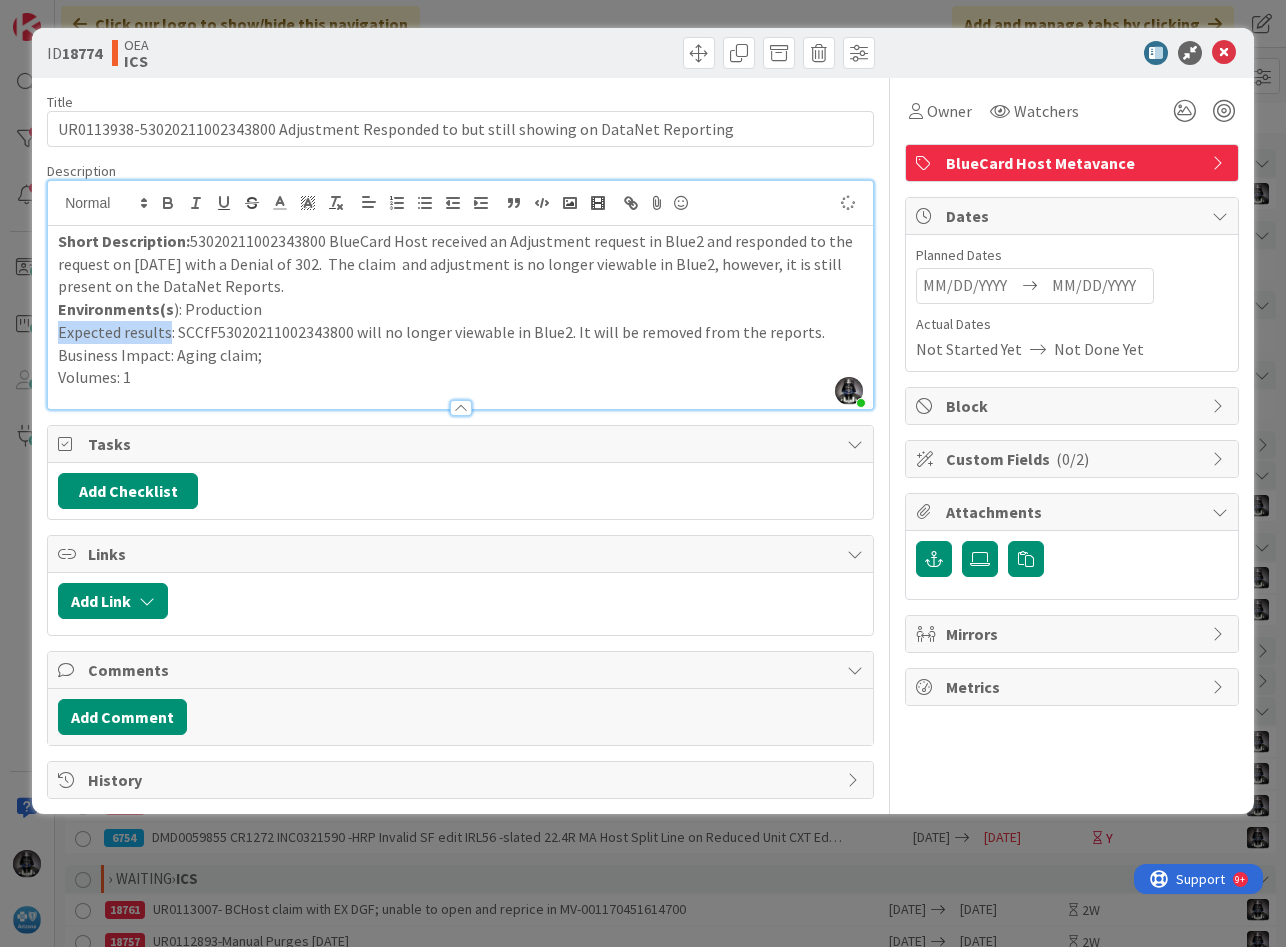 click on "ID  18774 OEA ICS Title 91 / 128 UR0113938-53020211002343800 Adjustment Responded to but still showing on DataNet Reporting Description [PERSON_NAME] just joined Short Description: 53020211002343800 BlueCard Host received an Adjustment request in Blue2 and responded to the request on [DATE] with a Denial of 302.  The claim  and adjustment is no longer viewable in Blue2, however, it is still present on the DataNet Reports.   Environments(s ): Production Expected results: SCCfF53020211002343800 will no longer viewable in Blue2. It will be removed from the reports.  Business Impact: Aging claim;  Volumes: 1 Owner Watchers BlueCard Host Metavance Tasks Add Checklist Links Add Link Comments Add Comment History Owner Watchers BlueCard Host Metavance Dates Planned Dates Navigate forward to interact with the calendar and select a date. Press the question mark key to get the keyboard shortcuts for changing dates. Actual Dates Not Started Yet Not Done Yet Block Custom Fields ( 0/2 ) Attachments Mirrors Metrics" at bounding box center [643, 473] 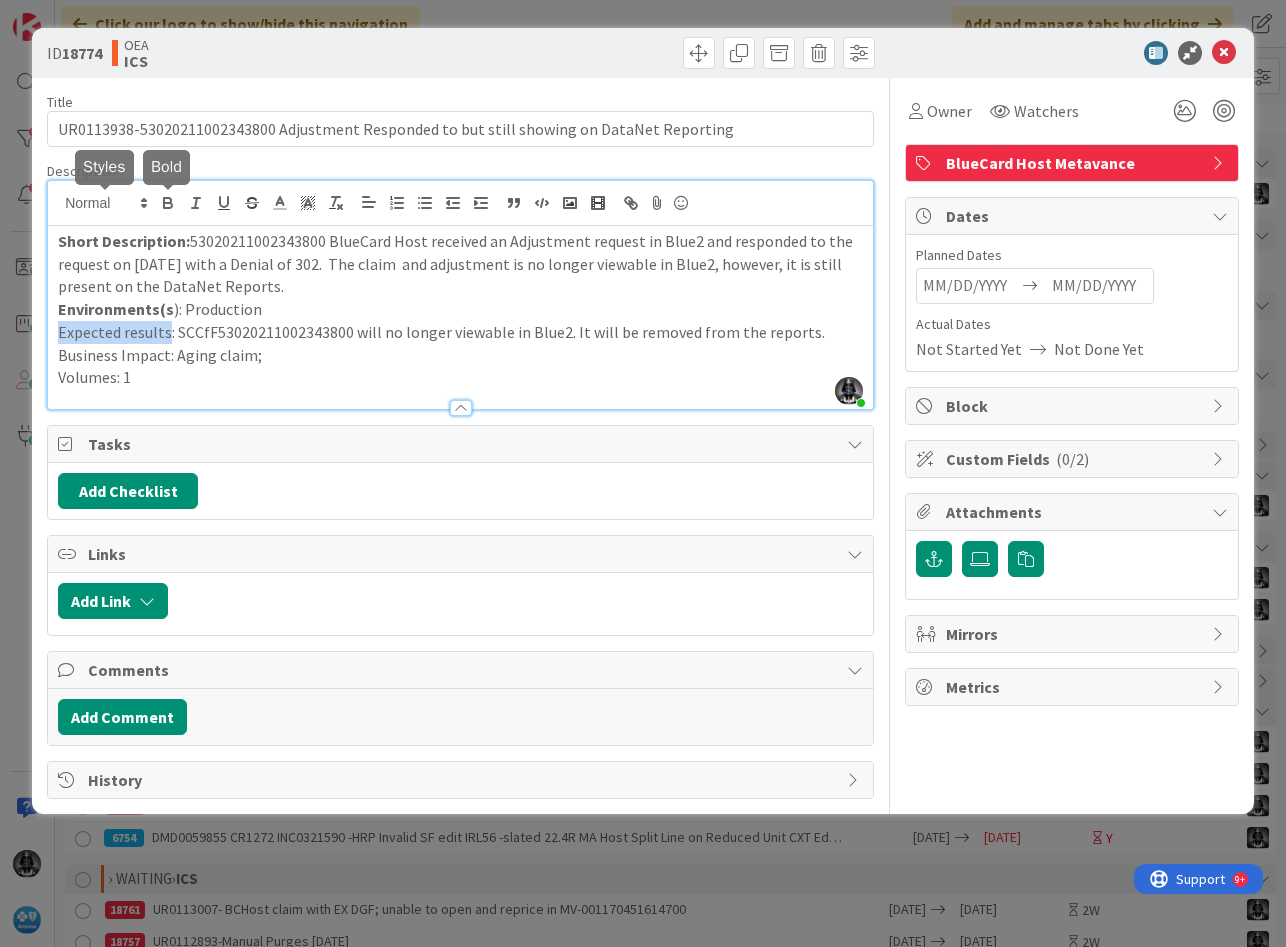 click 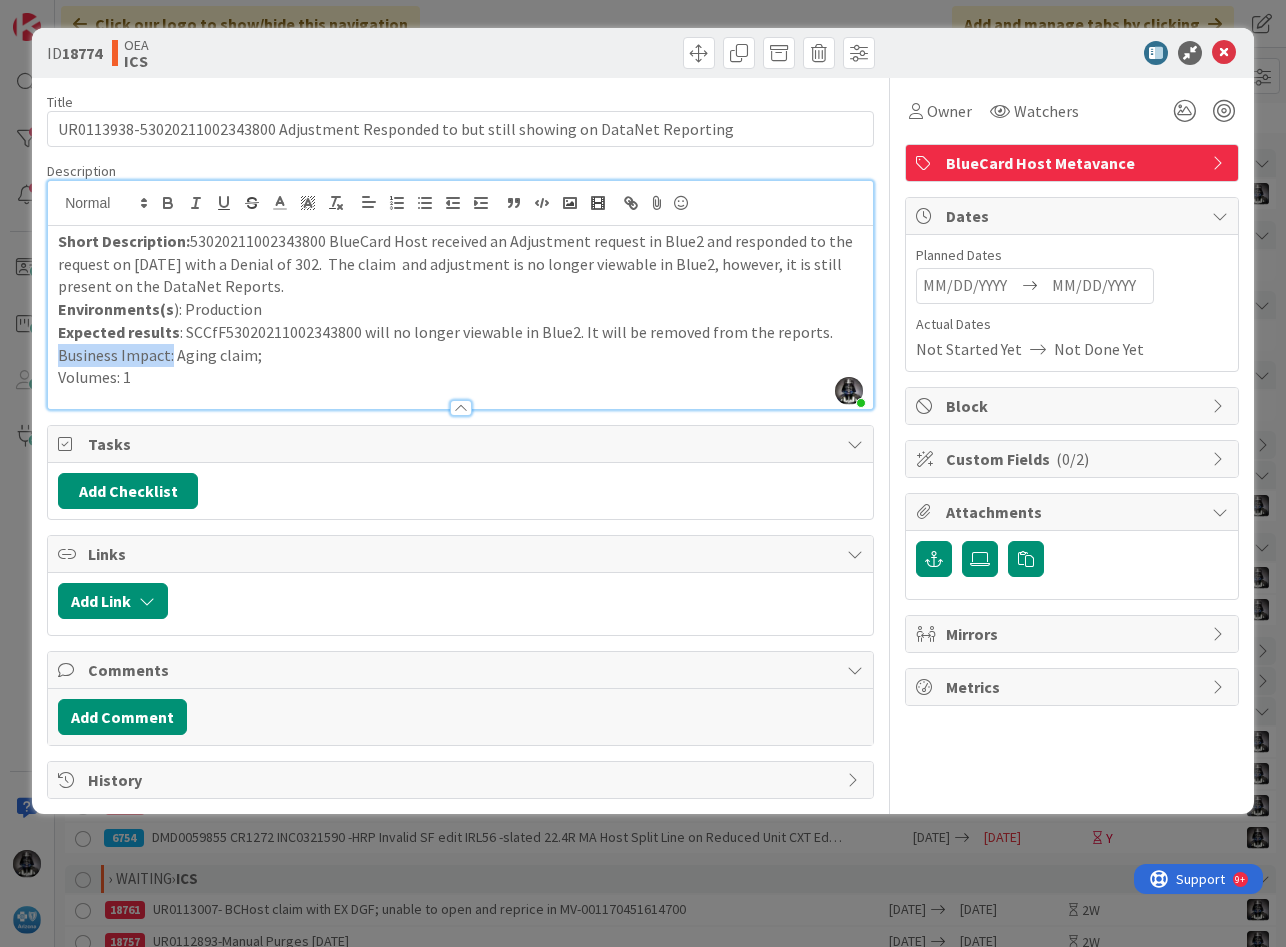 drag, startPoint x: 170, startPoint y: 356, endPoint x: 12, endPoint y: 356, distance: 158 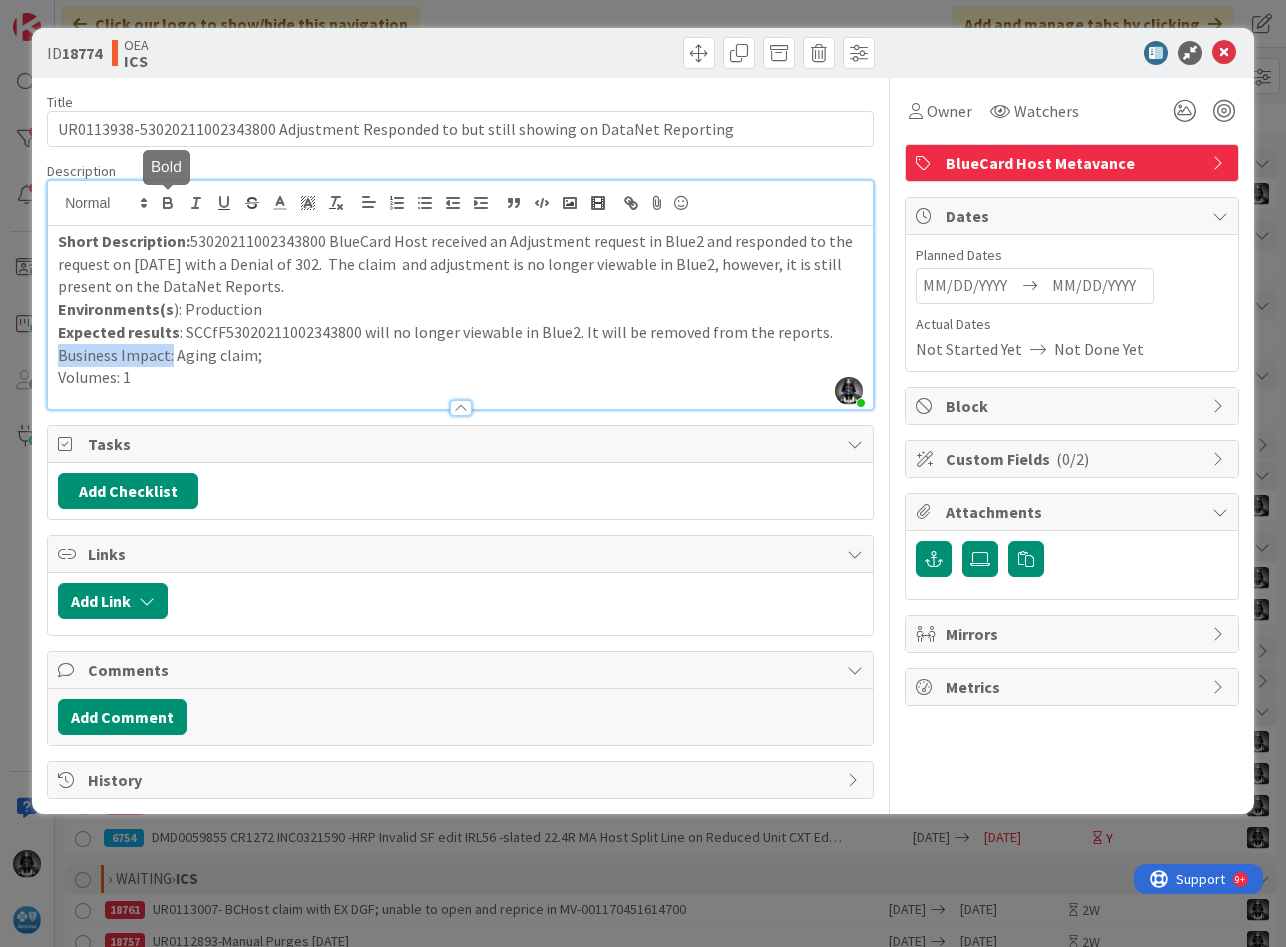 click 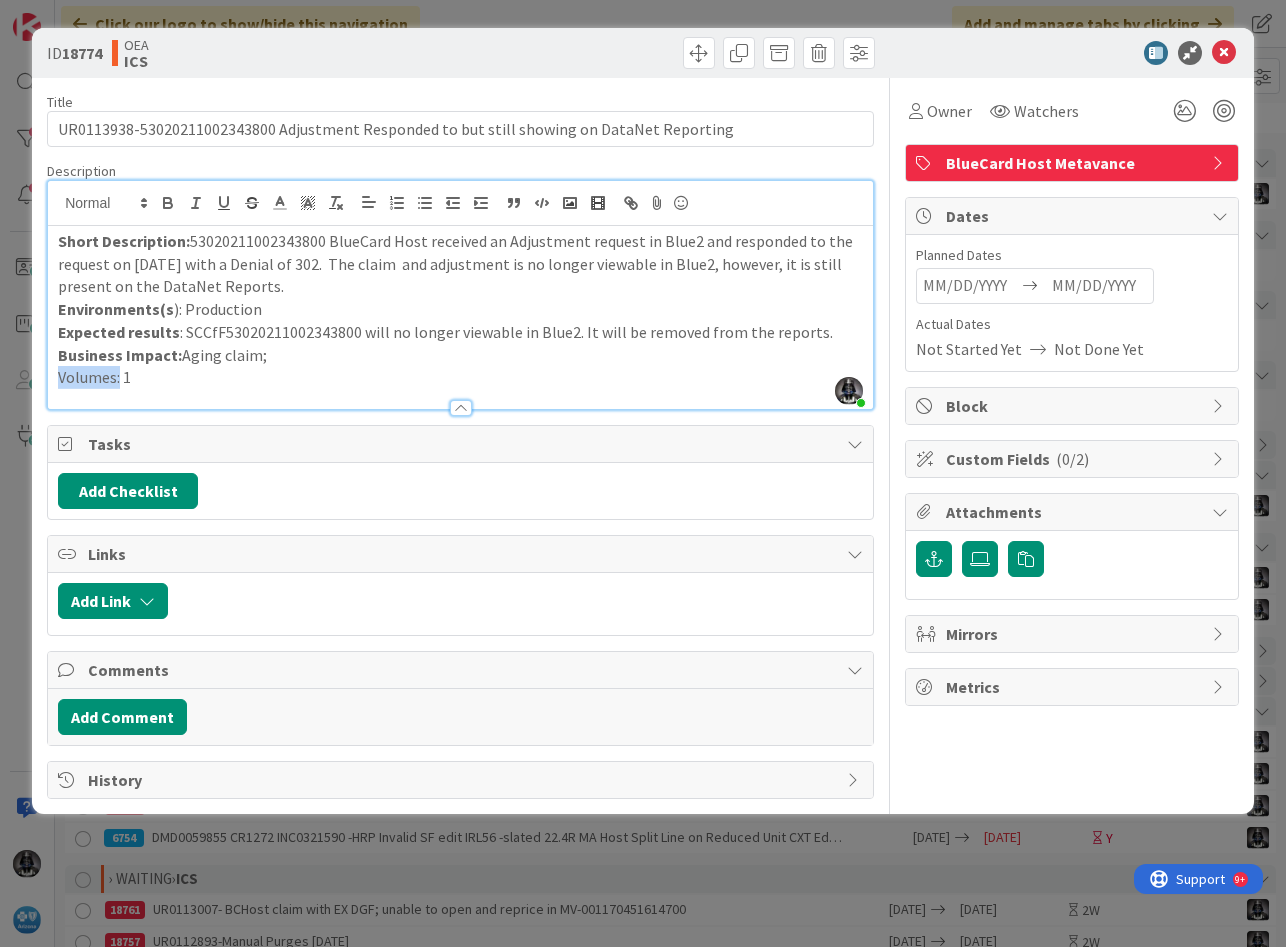 drag, startPoint x: 109, startPoint y: 377, endPoint x: 8, endPoint y: 370, distance: 101.24229 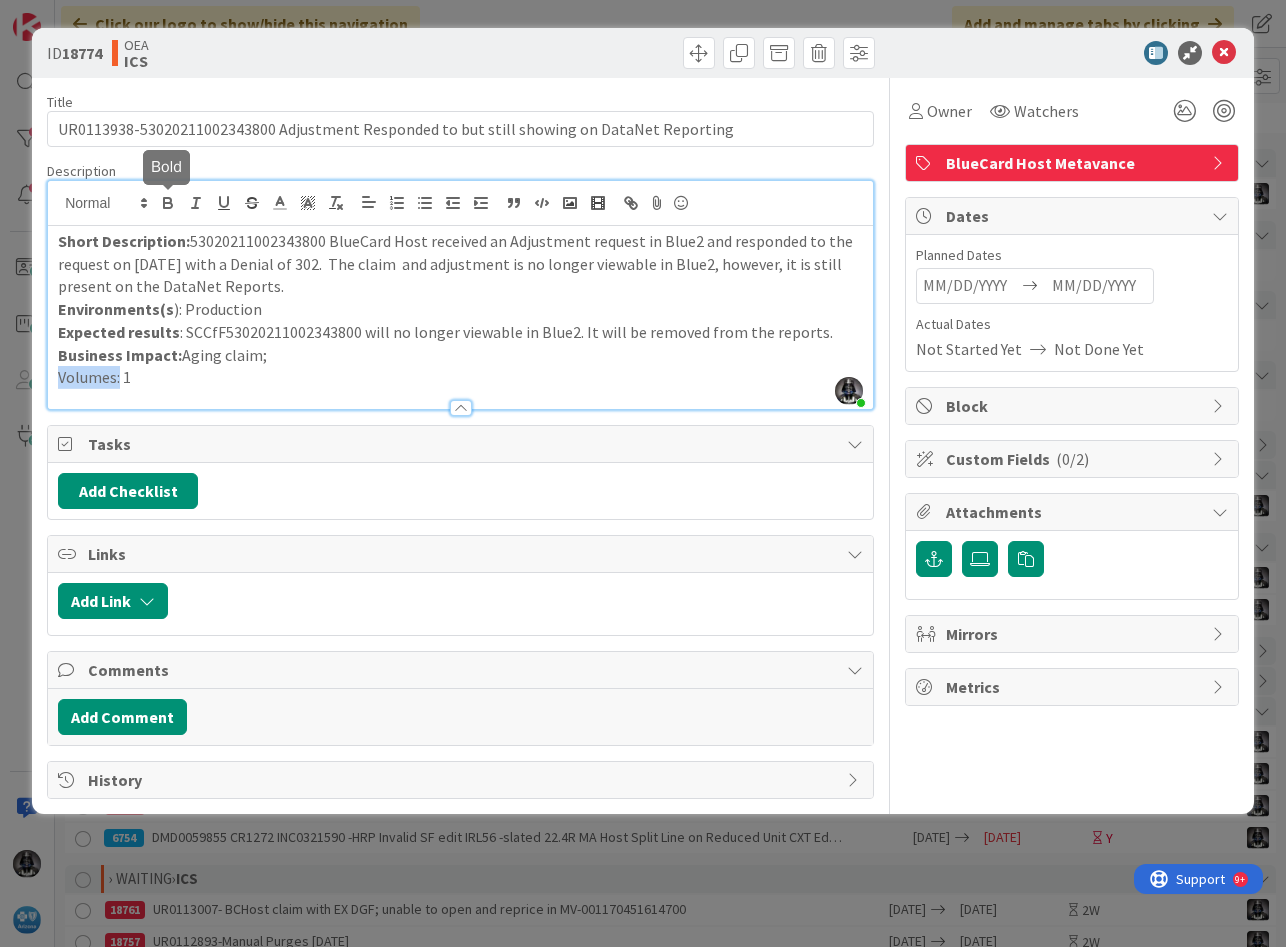 click 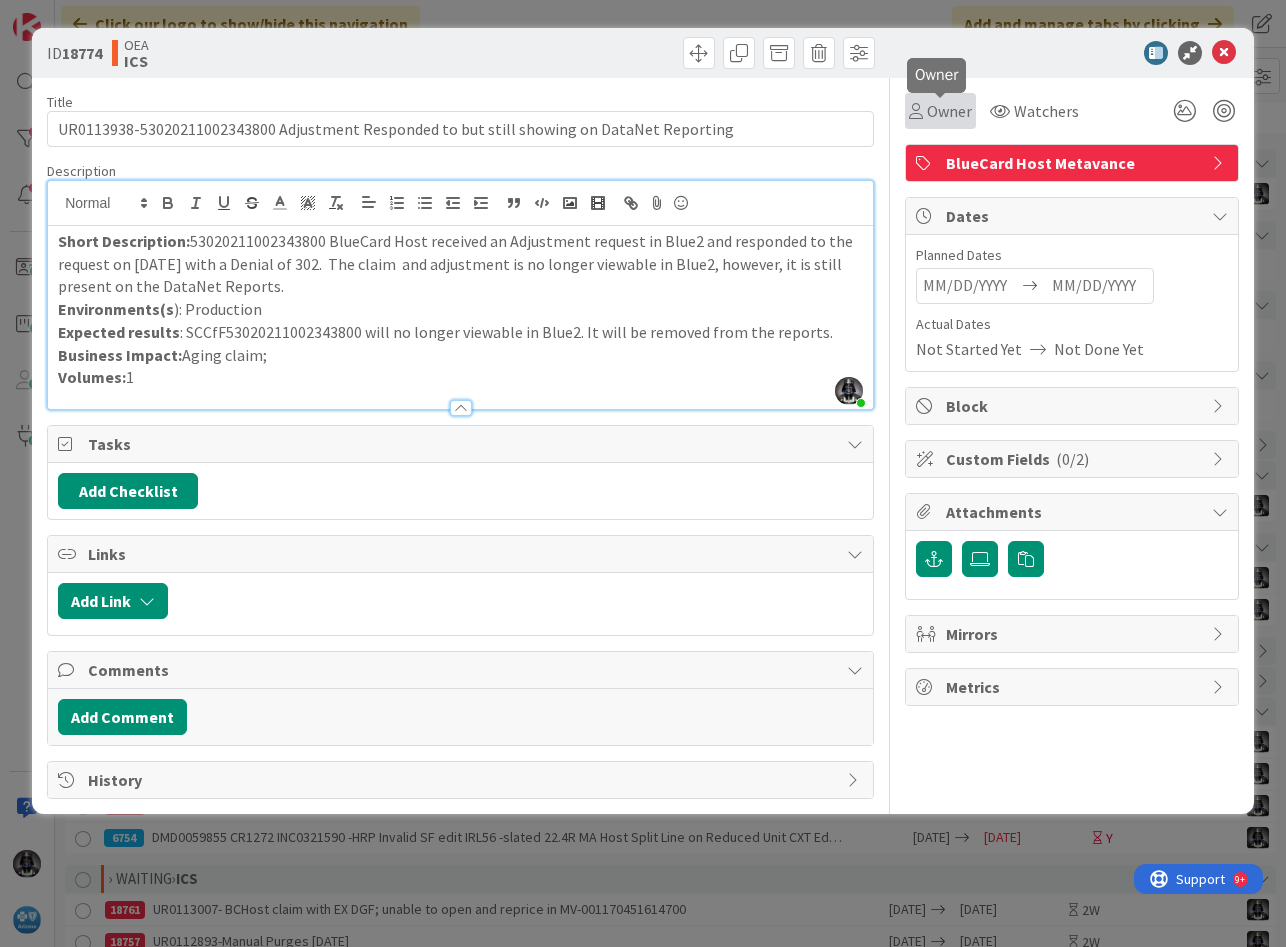click on "Owner" at bounding box center [949, 111] 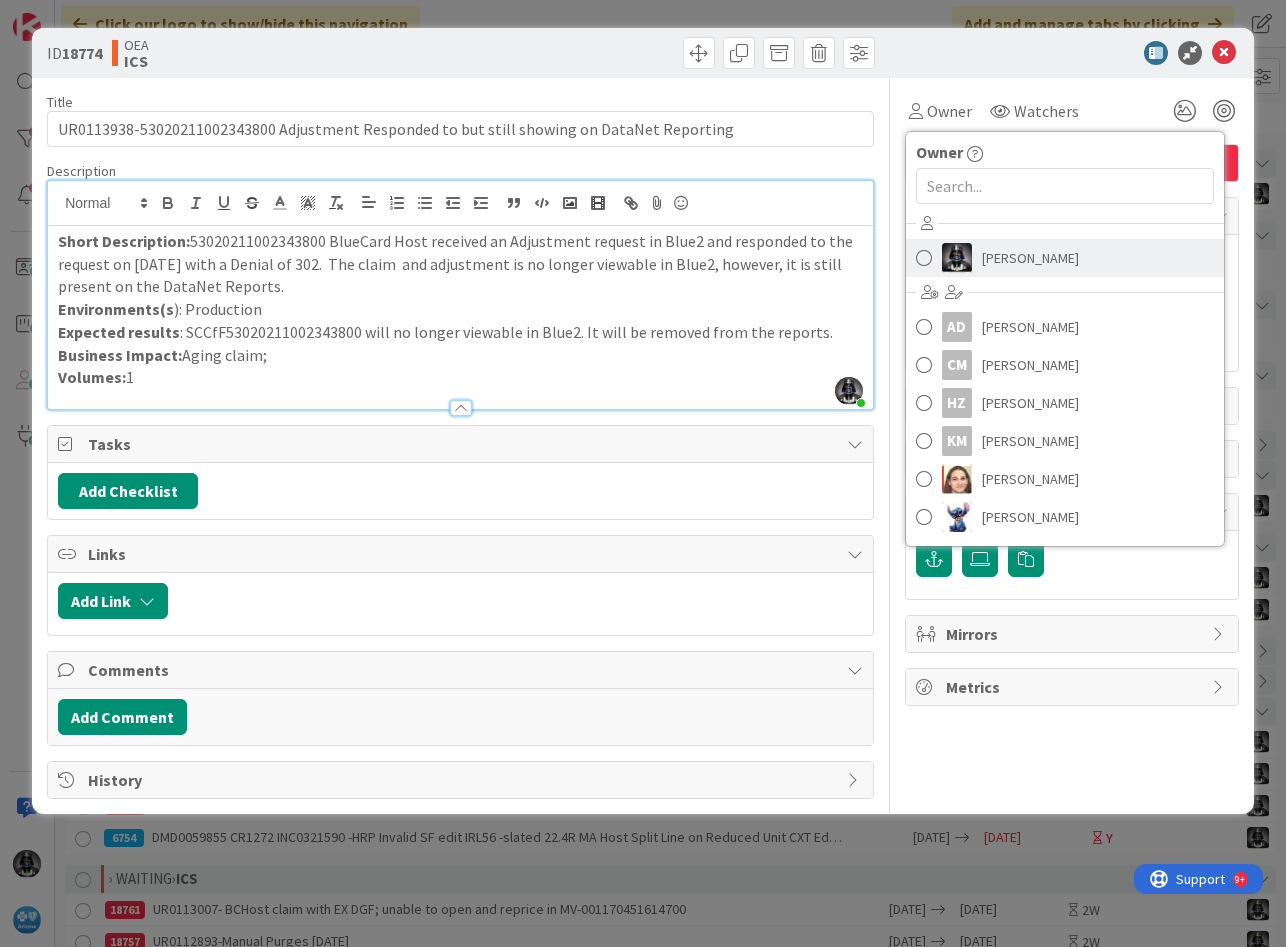 click on "[PERSON_NAME]" at bounding box center (1030, 258) 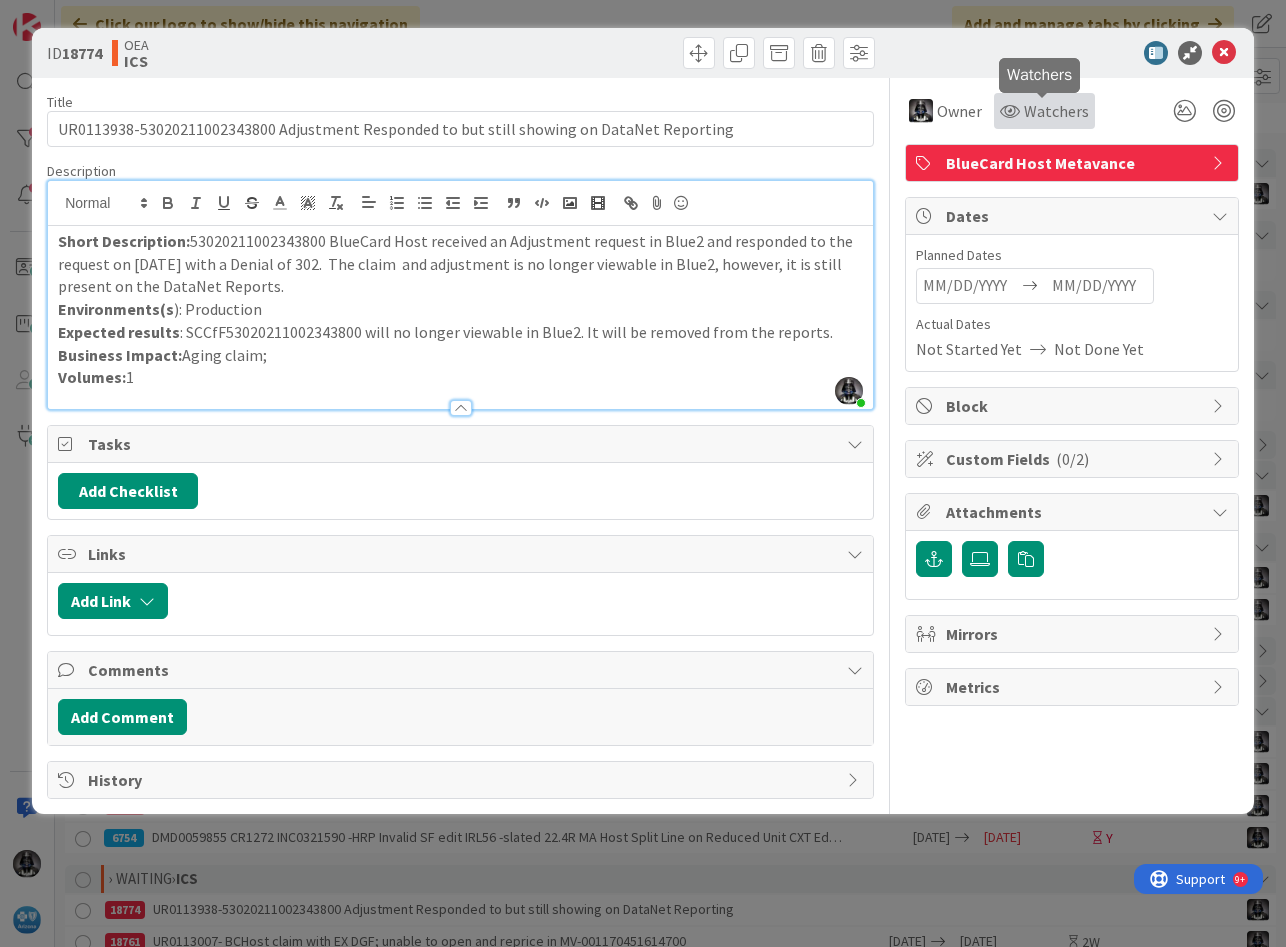 click on "Watchers" at bounding box center [1056, 111] 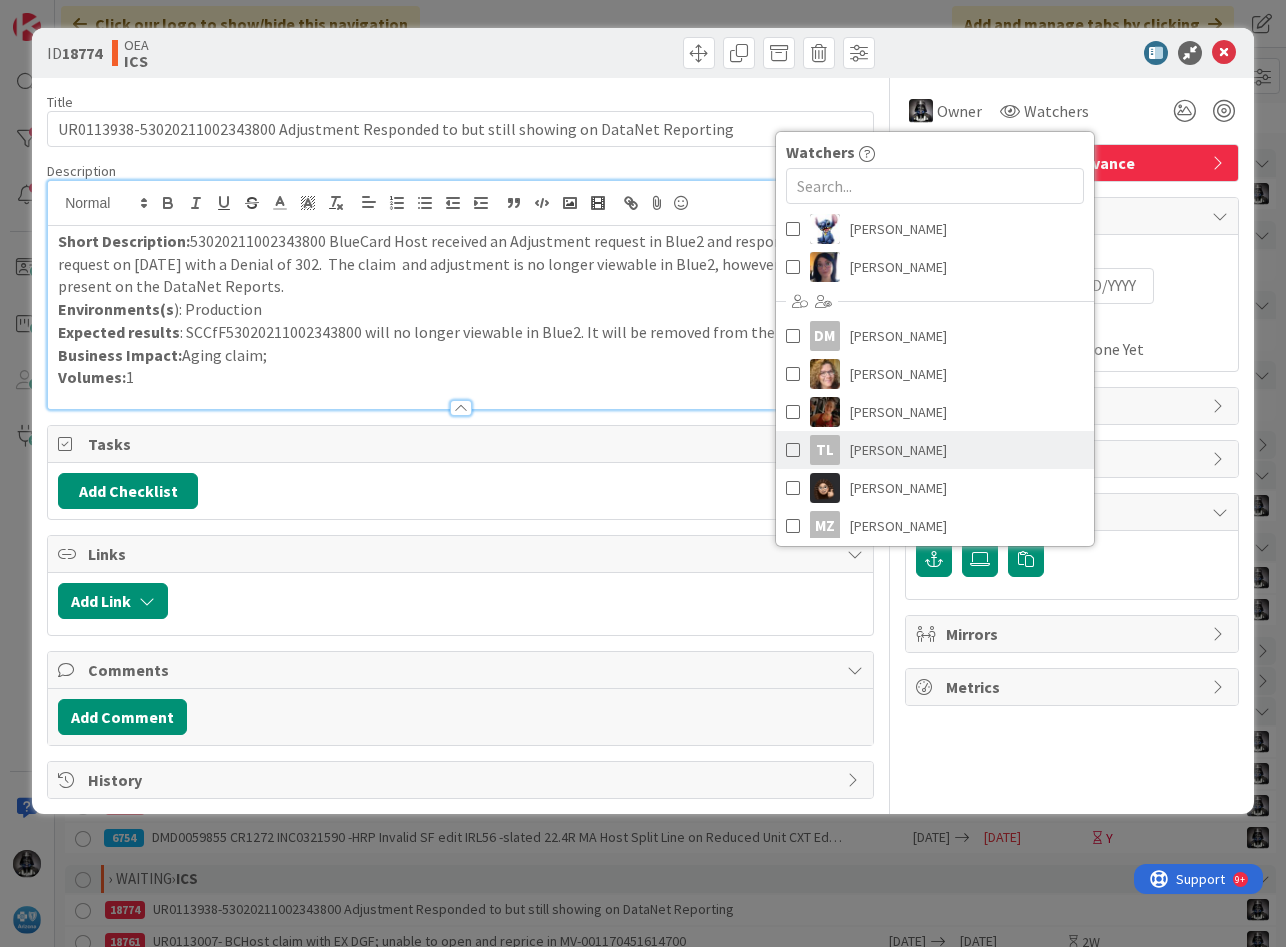 scroll, scrollTop: 226, scrollLeft: 0, axis: vertical 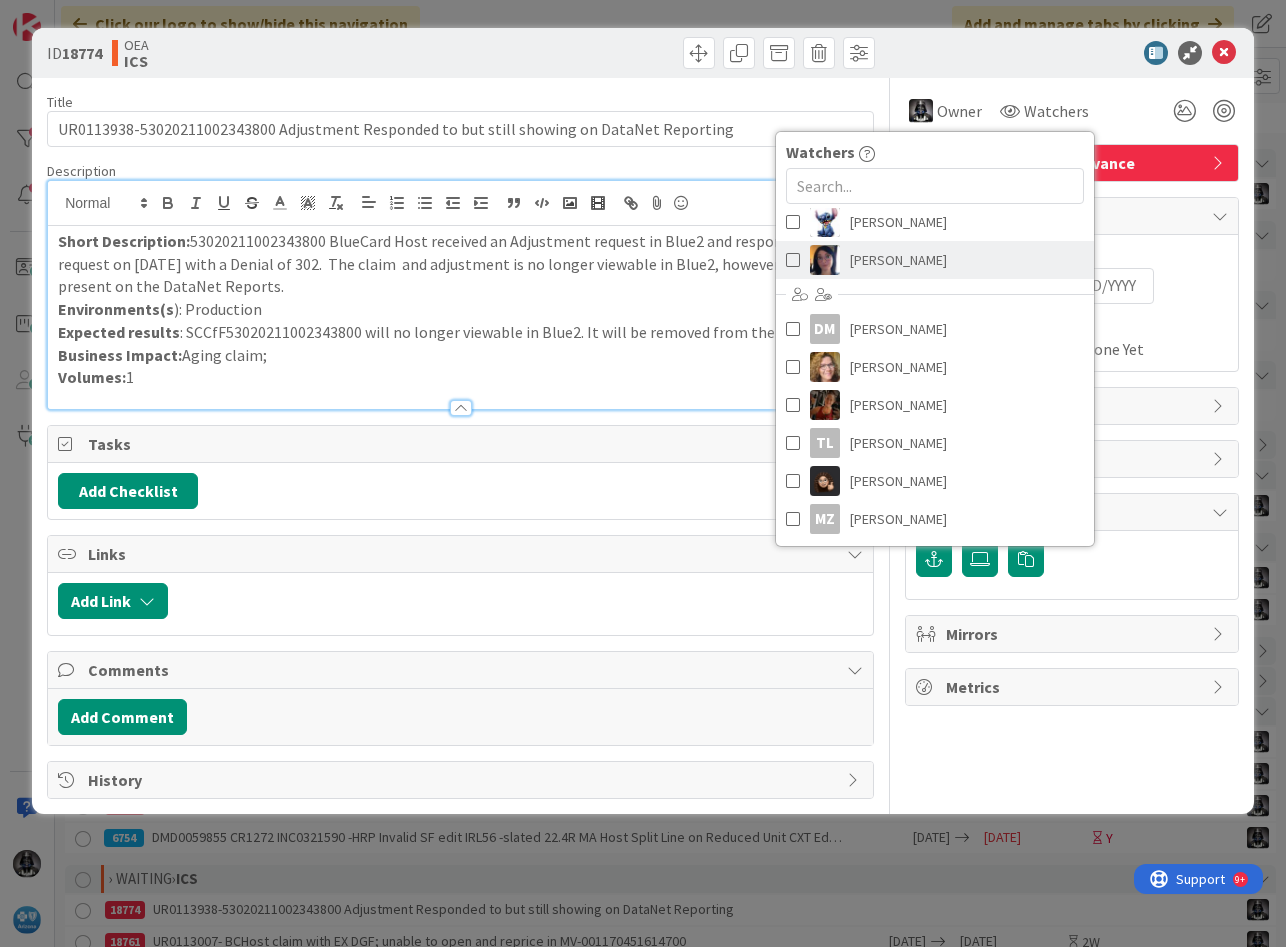 click on "[PERSON_NAME]" at bounding box center (898, 260) 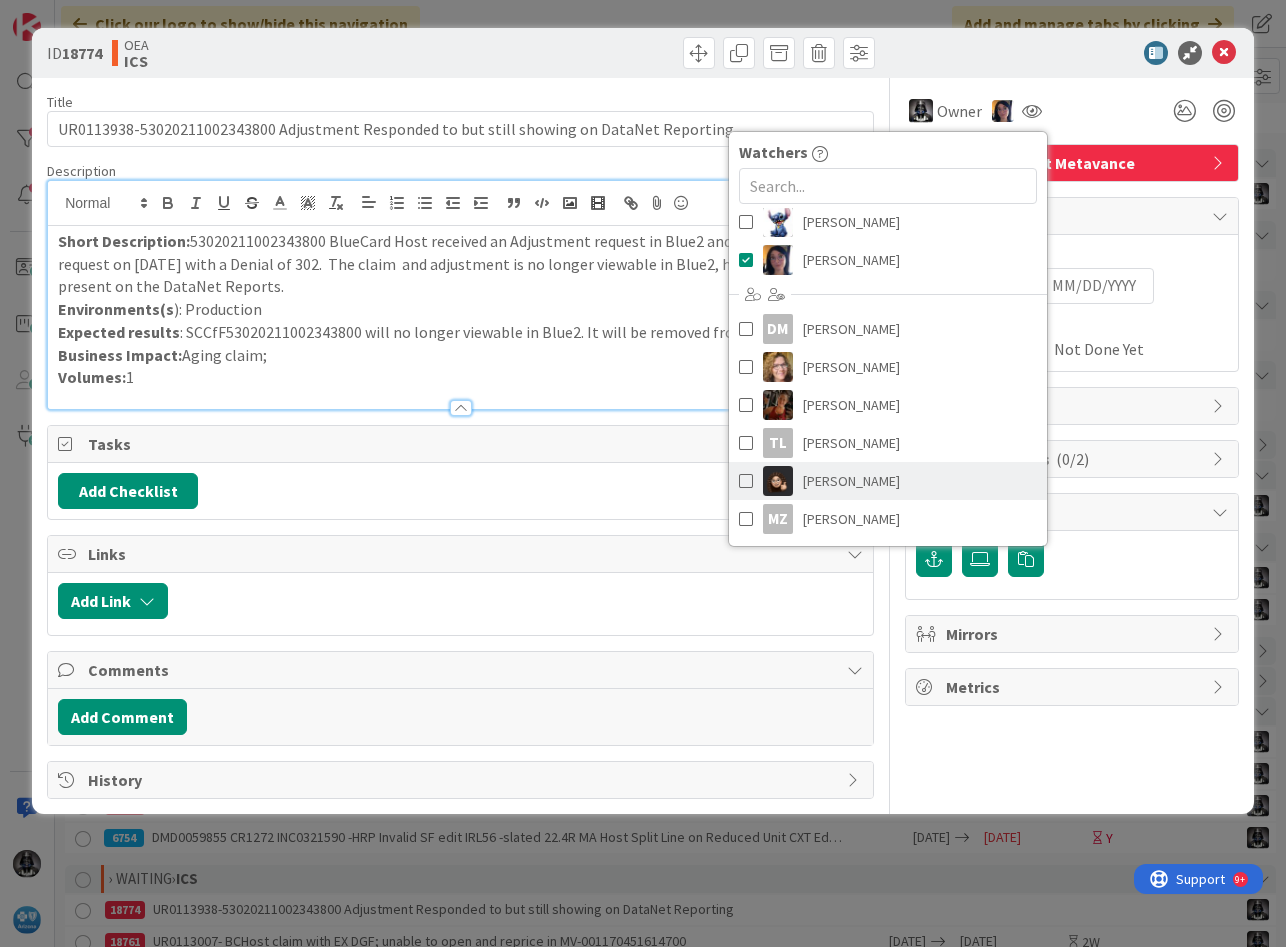 click on "[PERSON_NAME]" at bounding box center [851, 481] 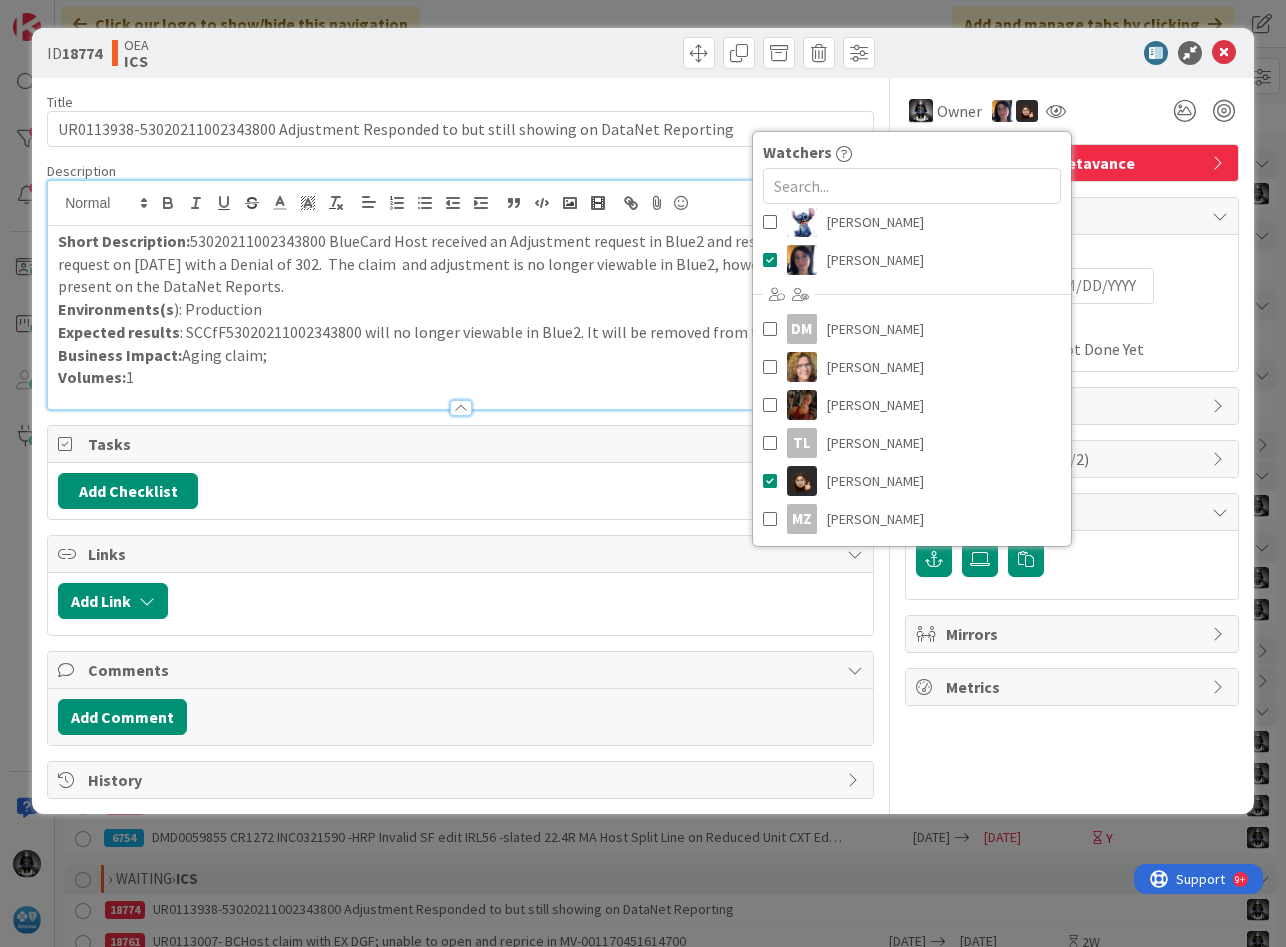 click on "Planned Dates Navigate forward to interact with the calendar and select a date. Press the question mark key to get the keyboard shortcuts for changing dates. Navigate backward to interact with the calendar and select a date. Press the question mark key to get the keyboard shortcuts for changing dates. Actual Dates Not Started Yet Not Done Yet" at bounding box center (1072, 303) 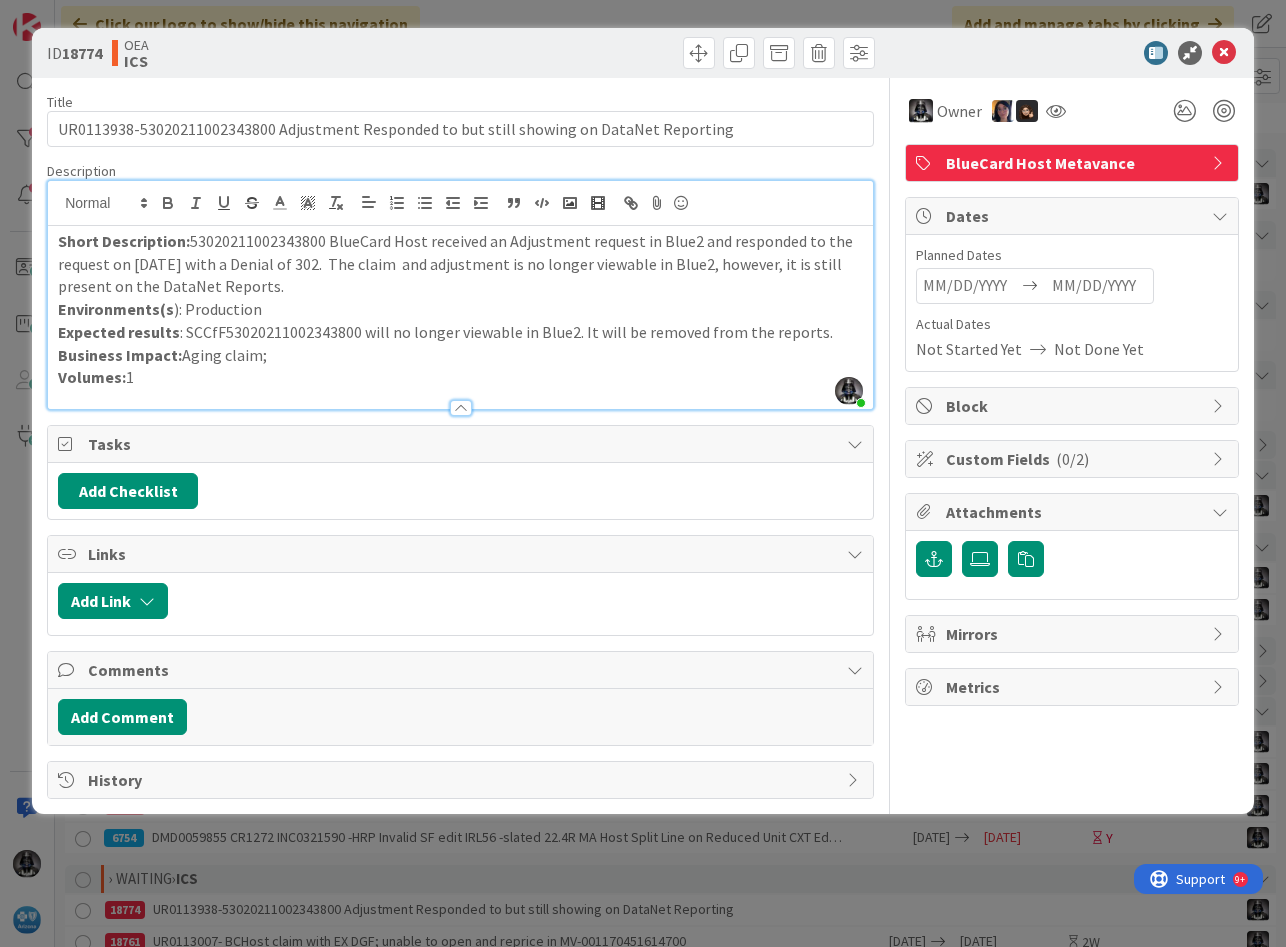 click at bounding box center [970, 286] 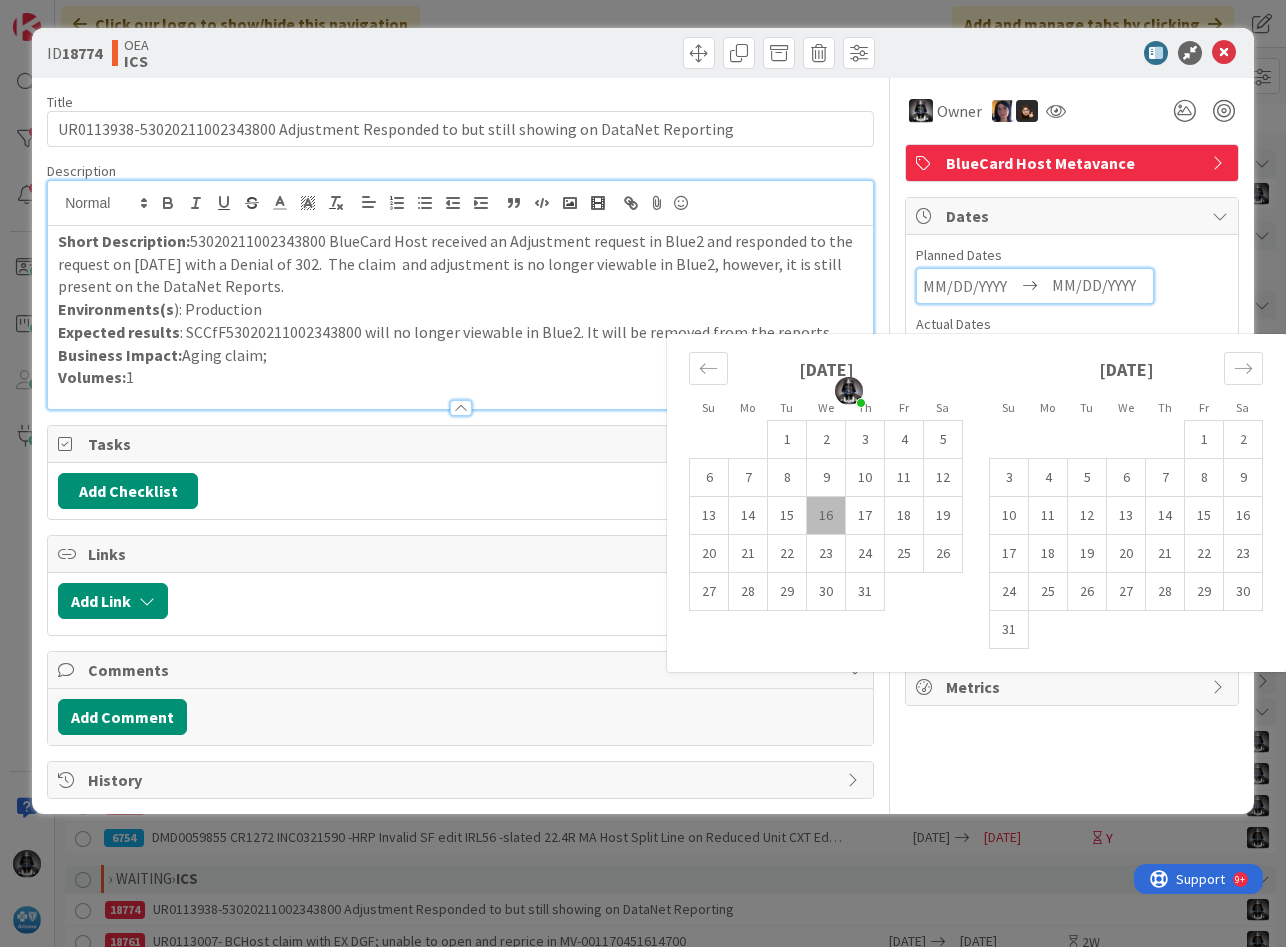 click on "16" at bounding box center (826, 516) 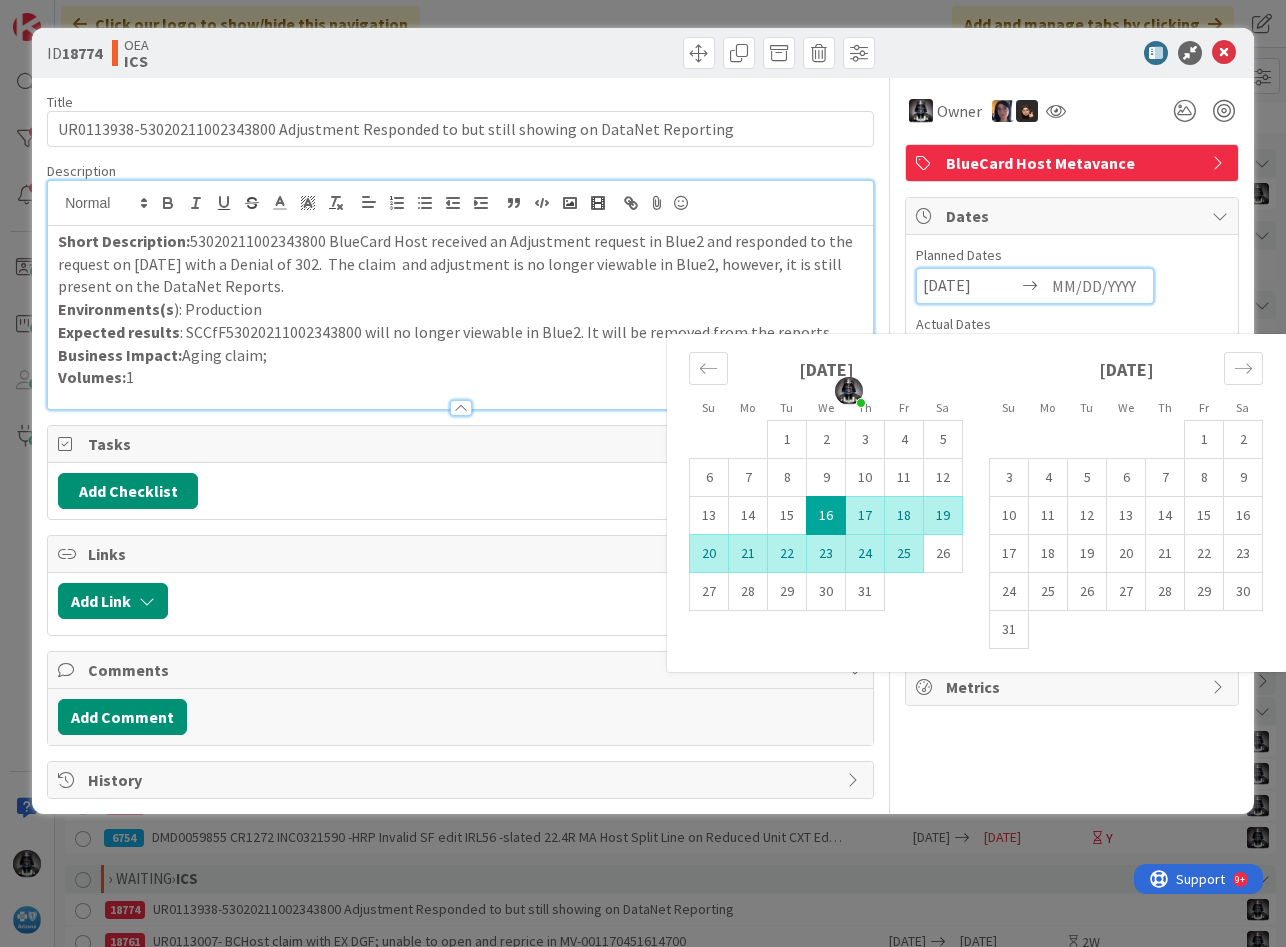 click on "25" at bounding box center [904, 554] 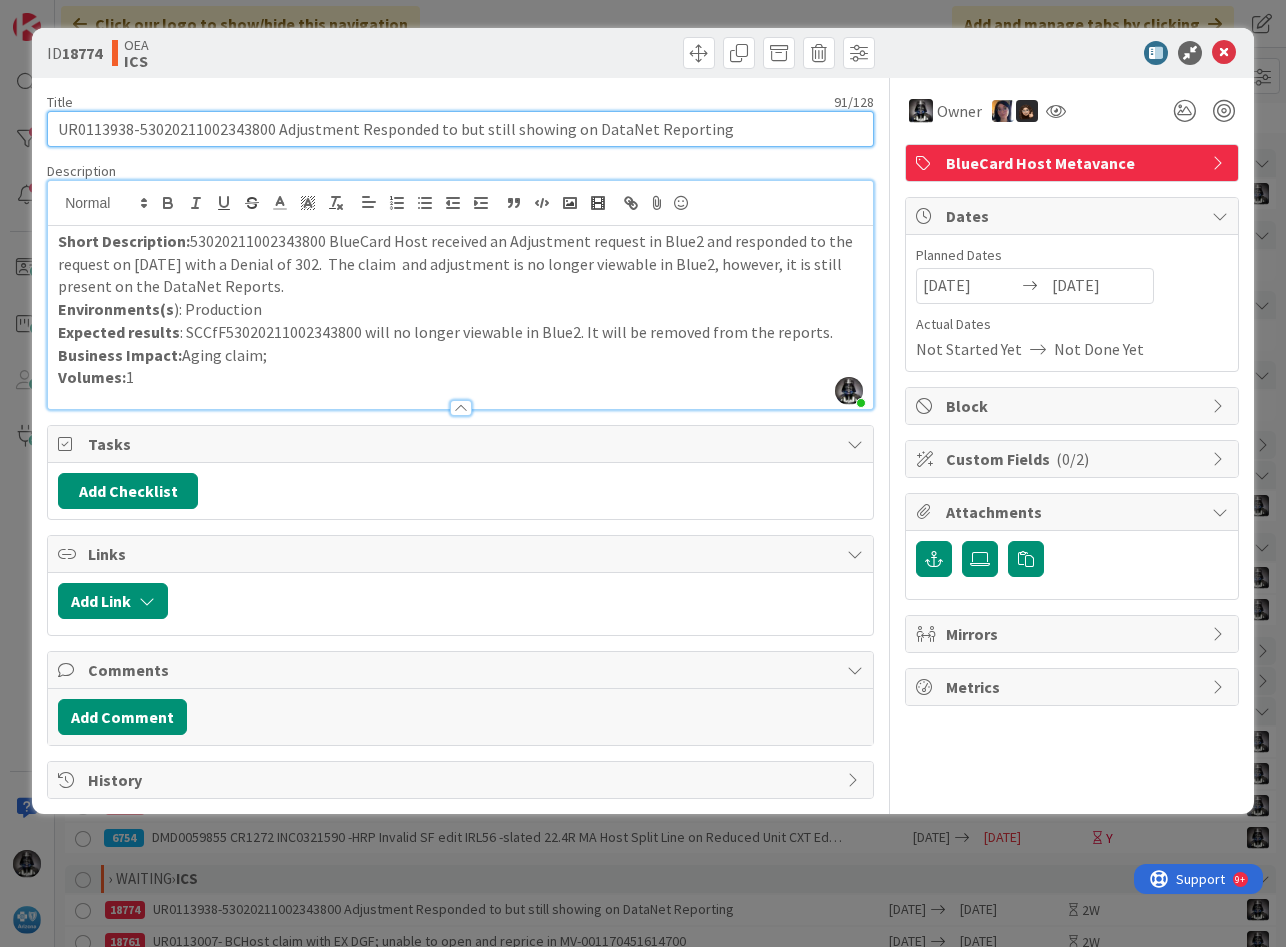 click on "UR0113938-53020211002343800 Adjustment Responded to but still showing on DataNet Reporting" at bounding box center [460, 129] 